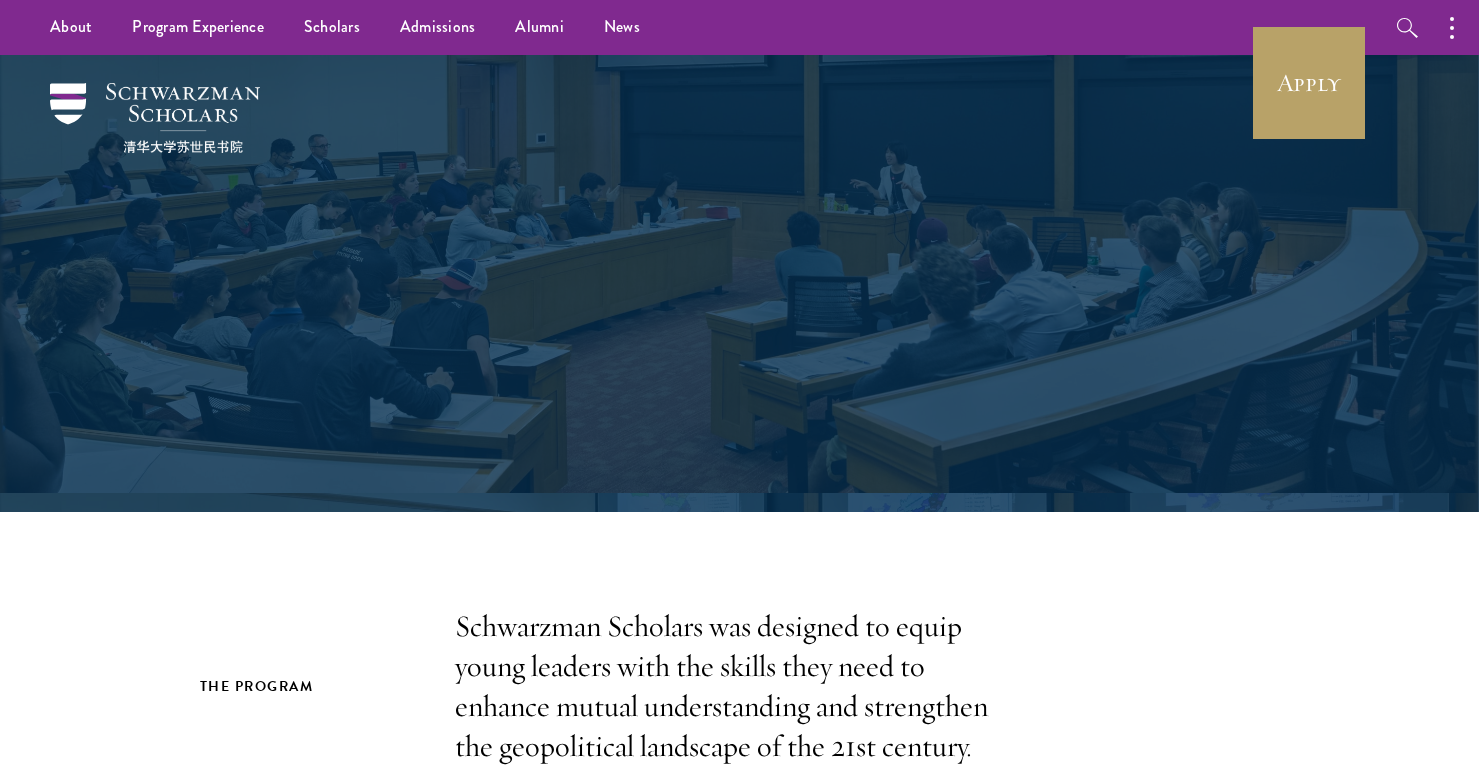 scroll, scrollTop: 0, scrollLeft: 0, axis: both 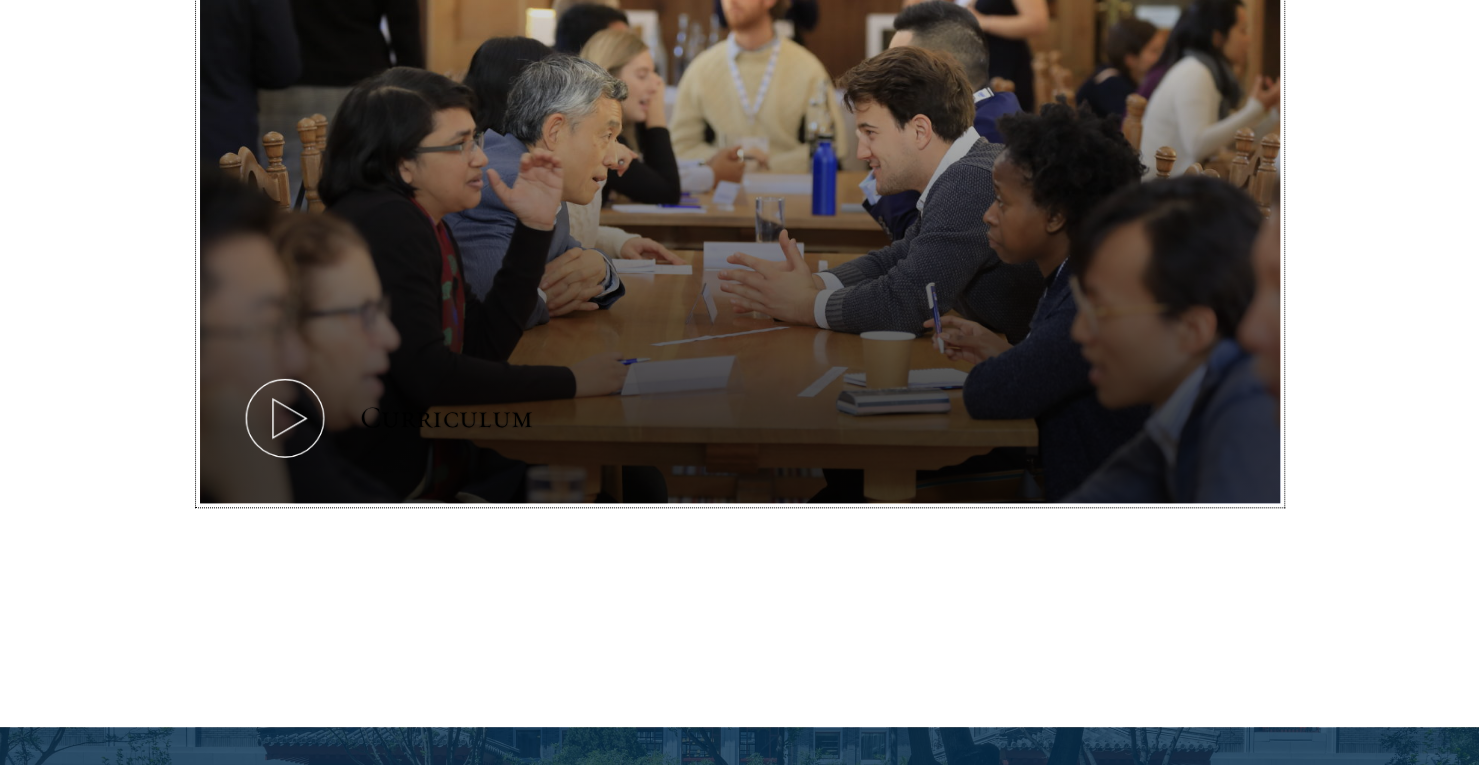 click 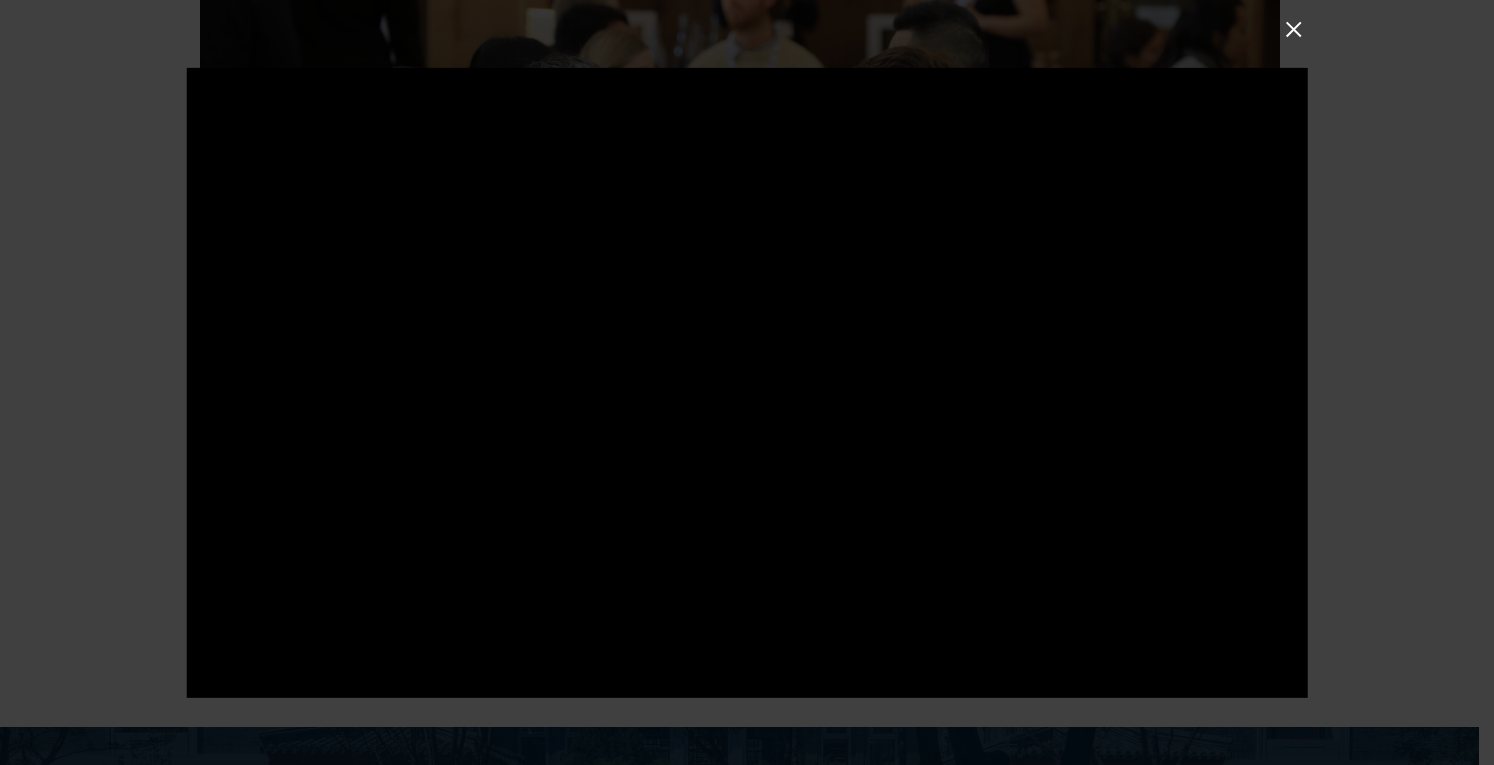 type 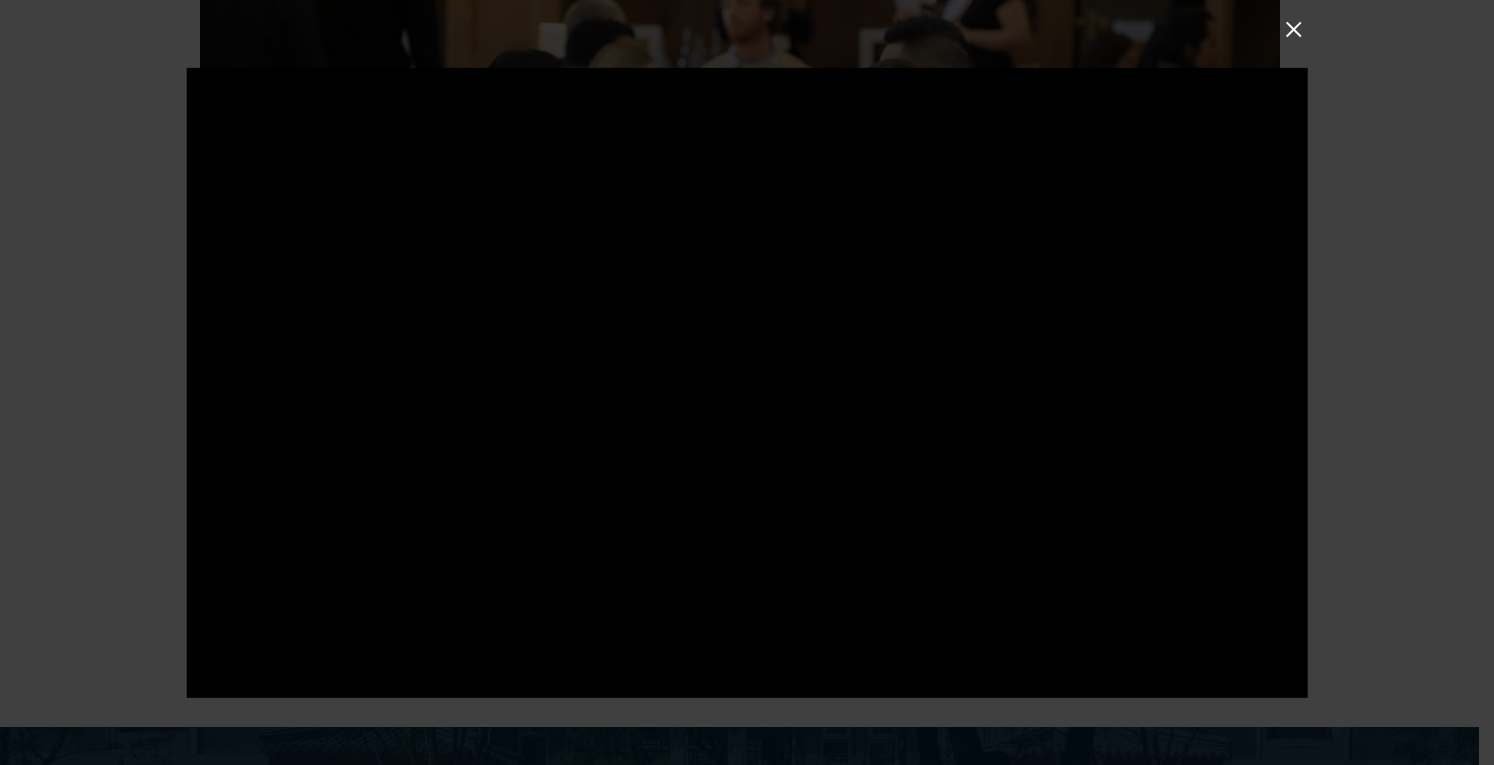 click at bounding box center (1294, 29) 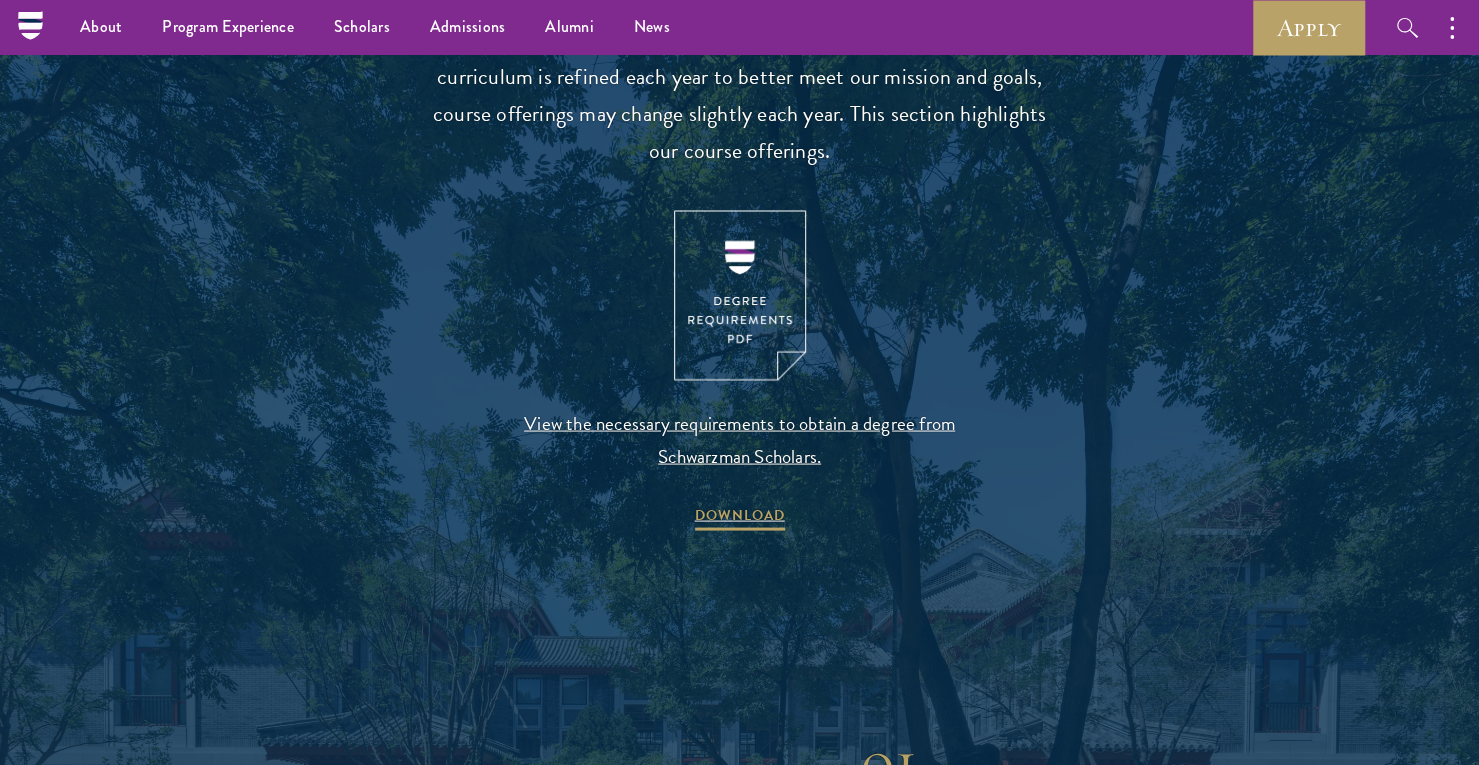 scroll, scrollTop: 2017, scrollLeft: 0, axis: vertical 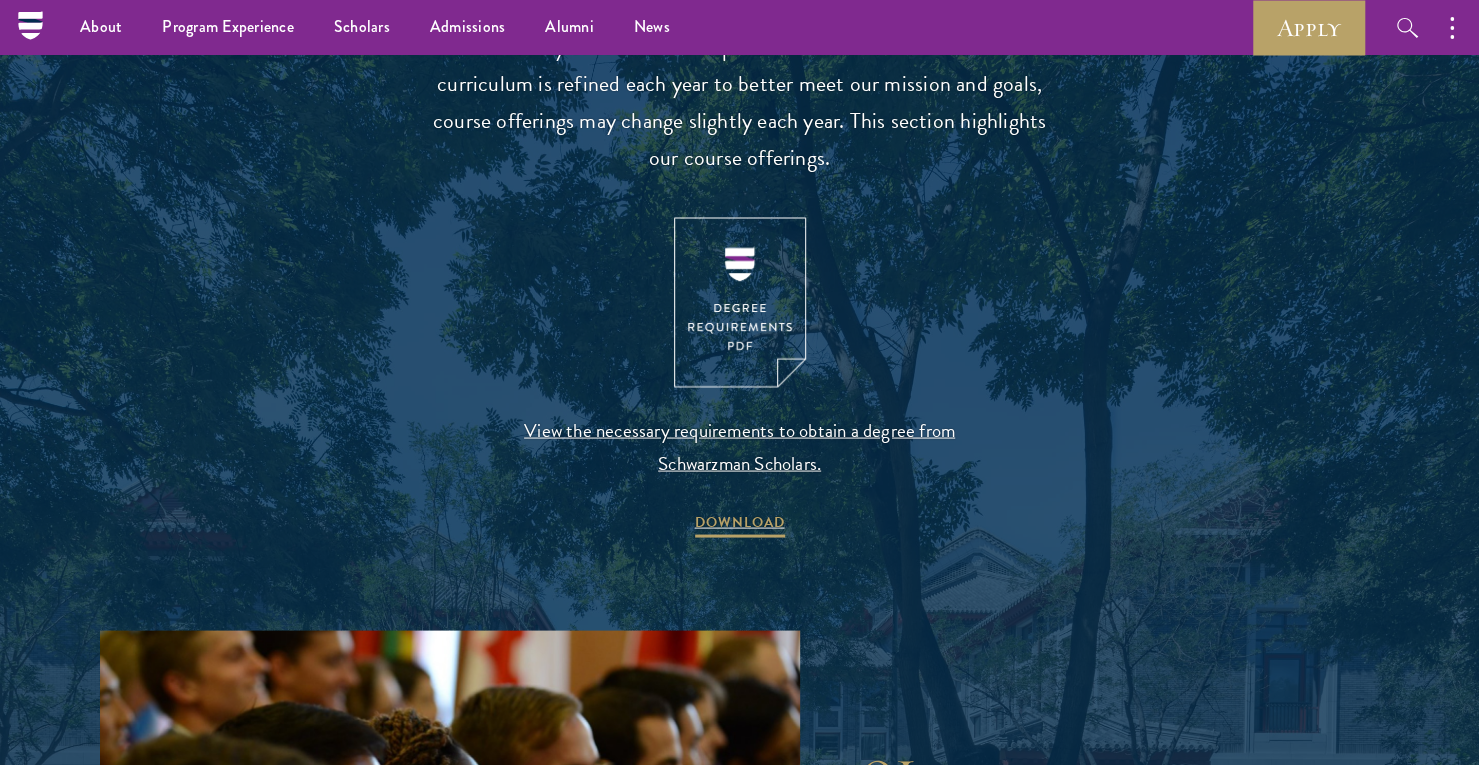 click at bounding box center [740, 302] 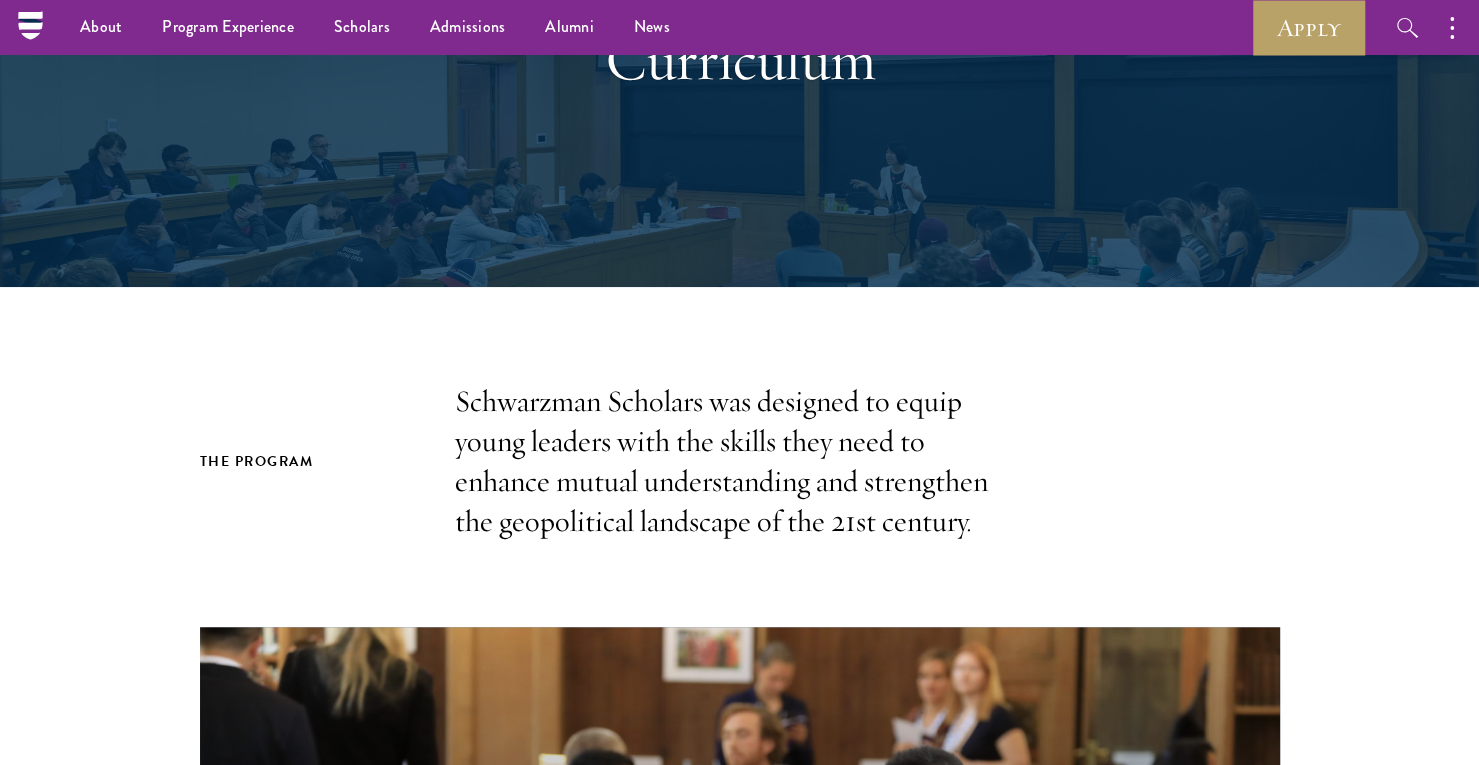 scroll, scrollTop: 0, scrollLeft: 0, axis: both 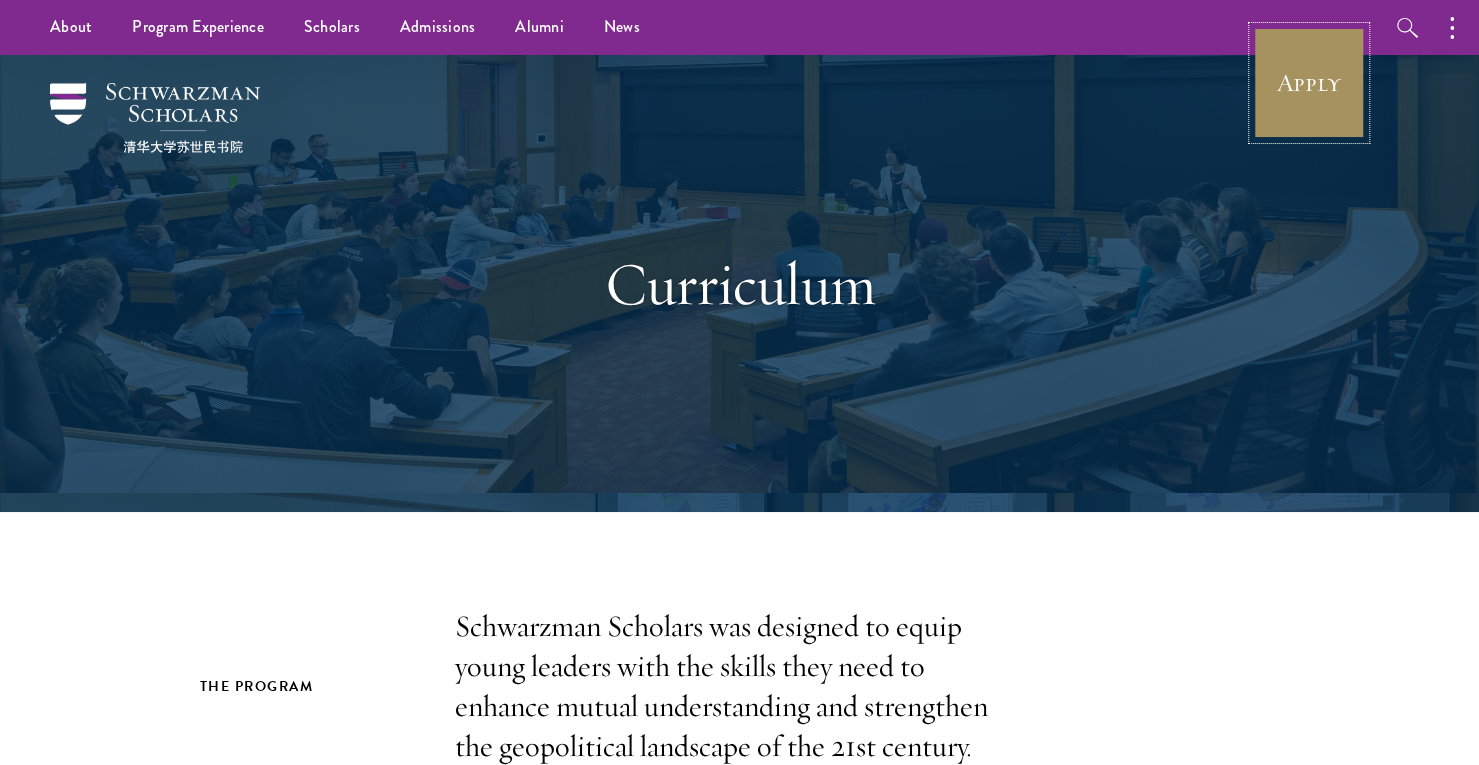 click on "Apply" at bounding box center [1309, 83] 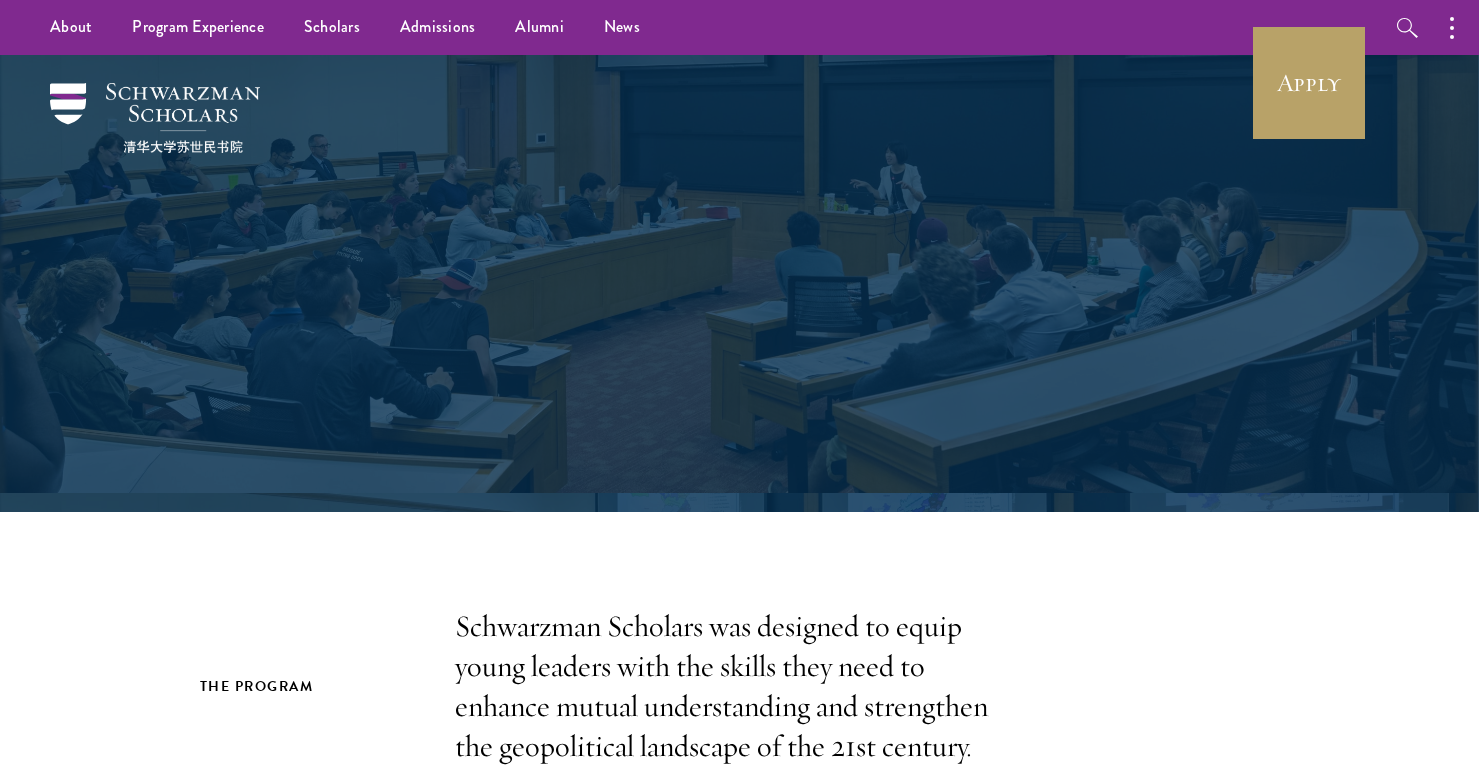 scroll, scrollTop: 0, scrollLeft: 0, axis: both 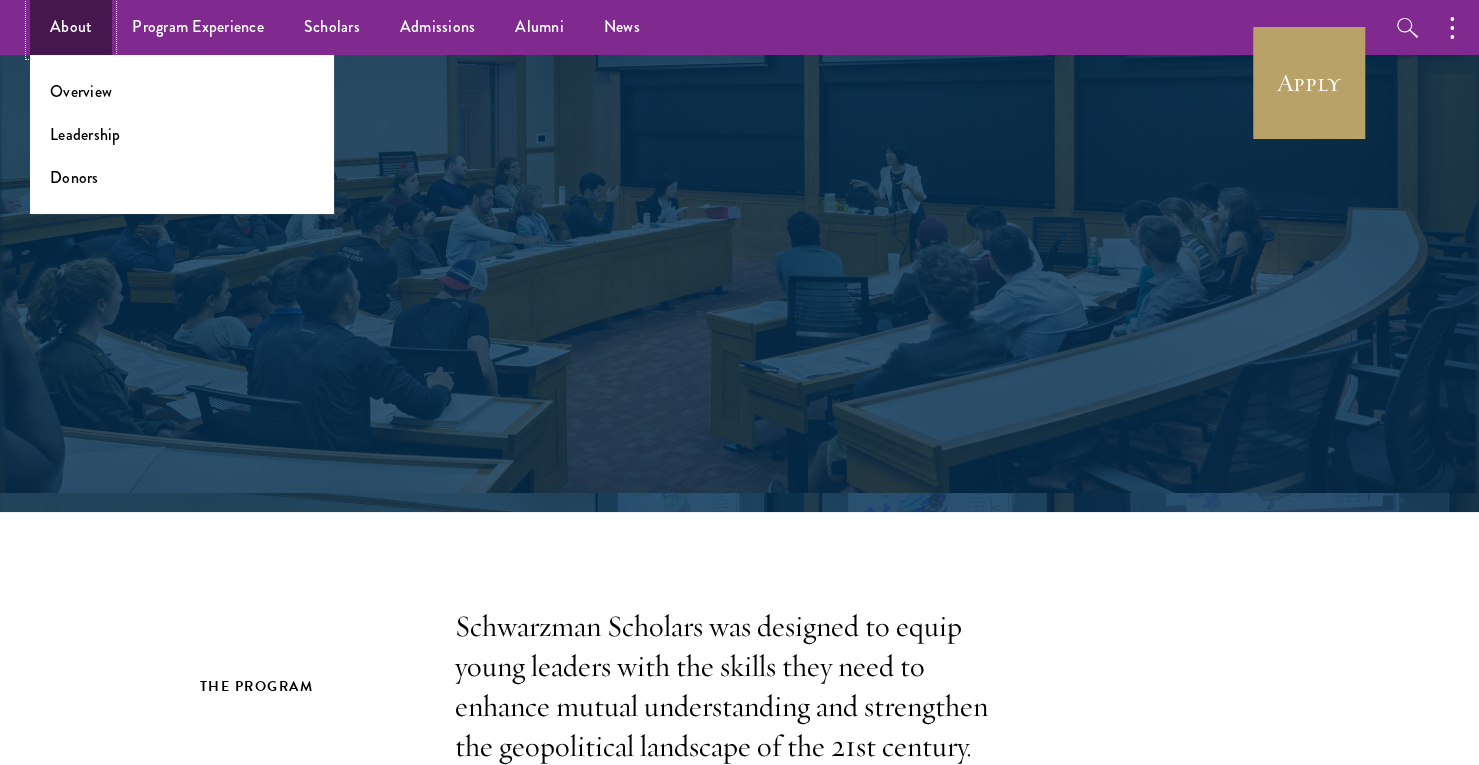 click on "About" at bounding box center (71, 27) 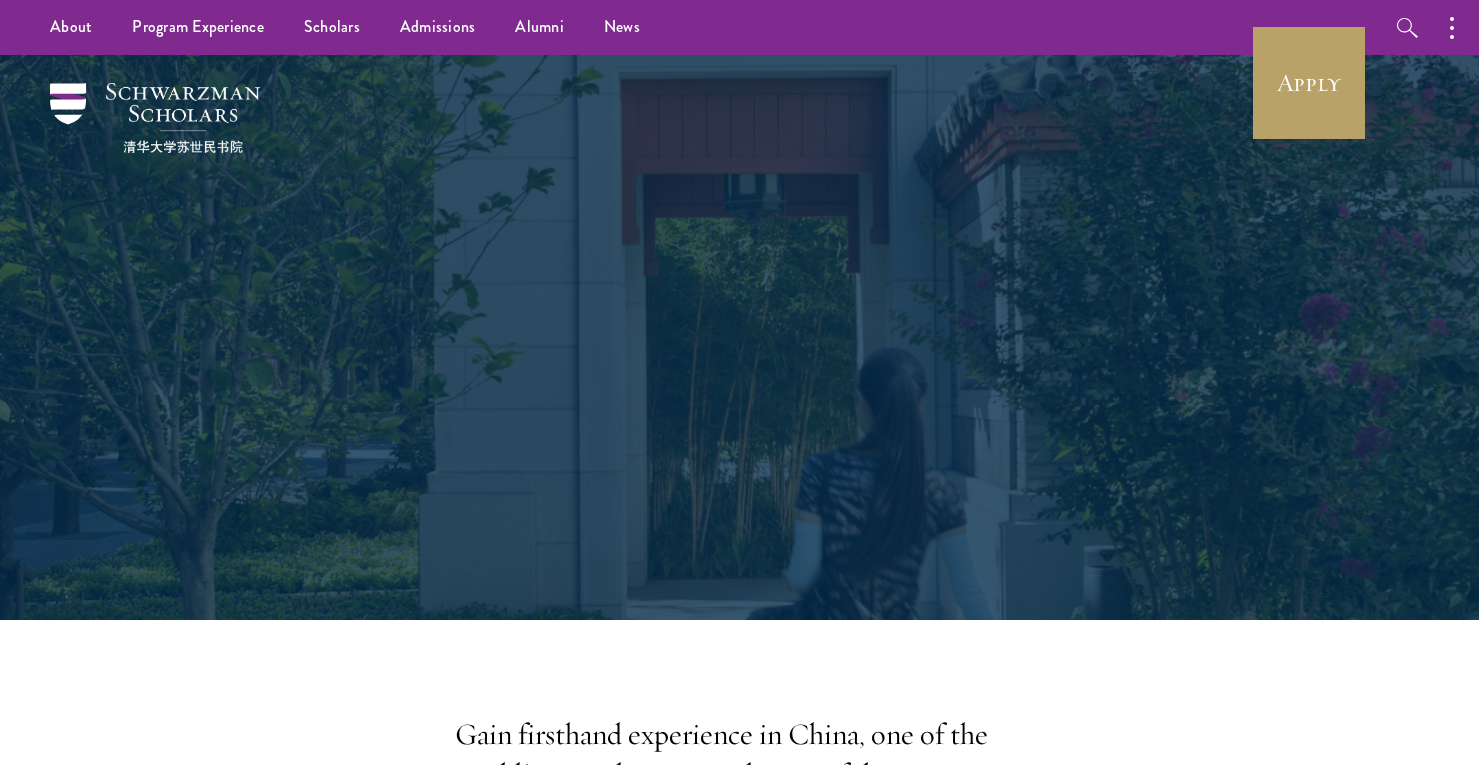 scroll, scrollTop: 0, scrollLeft: 0, axis: both 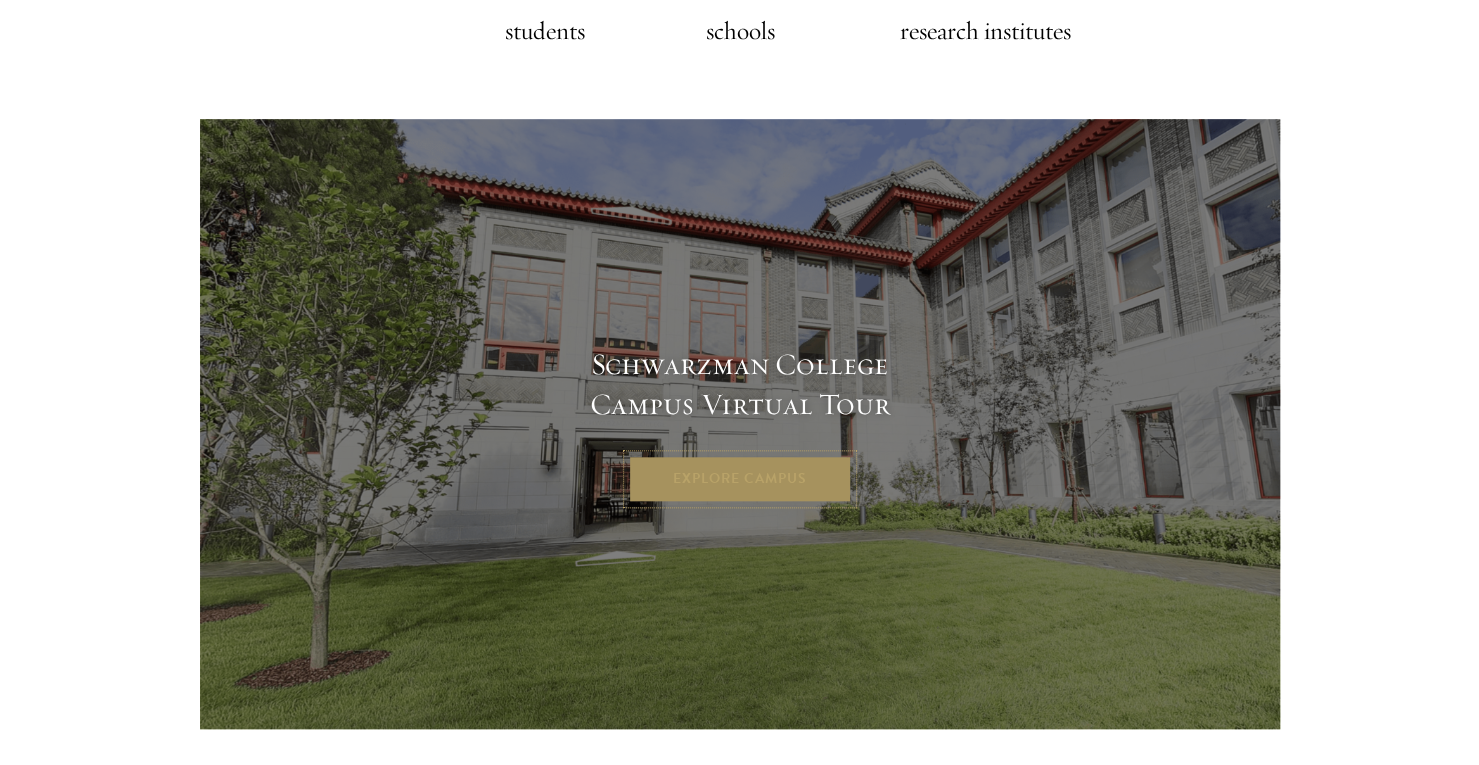 click on "Explore Campus" at bounding box center (740, 479) 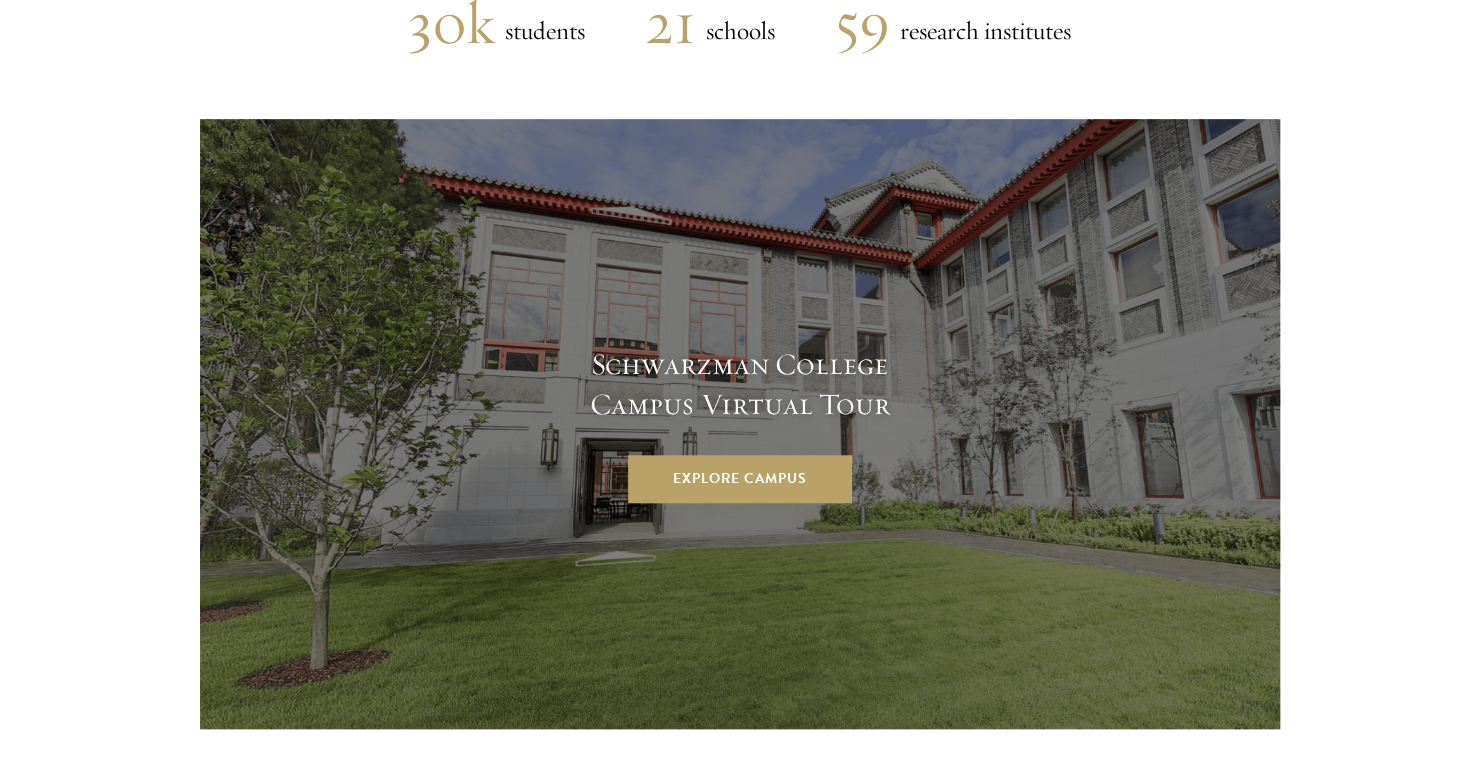 click on "Schwarzman College Campus Virtual Tour
Explore Campus" at bounding box center (739, 424) 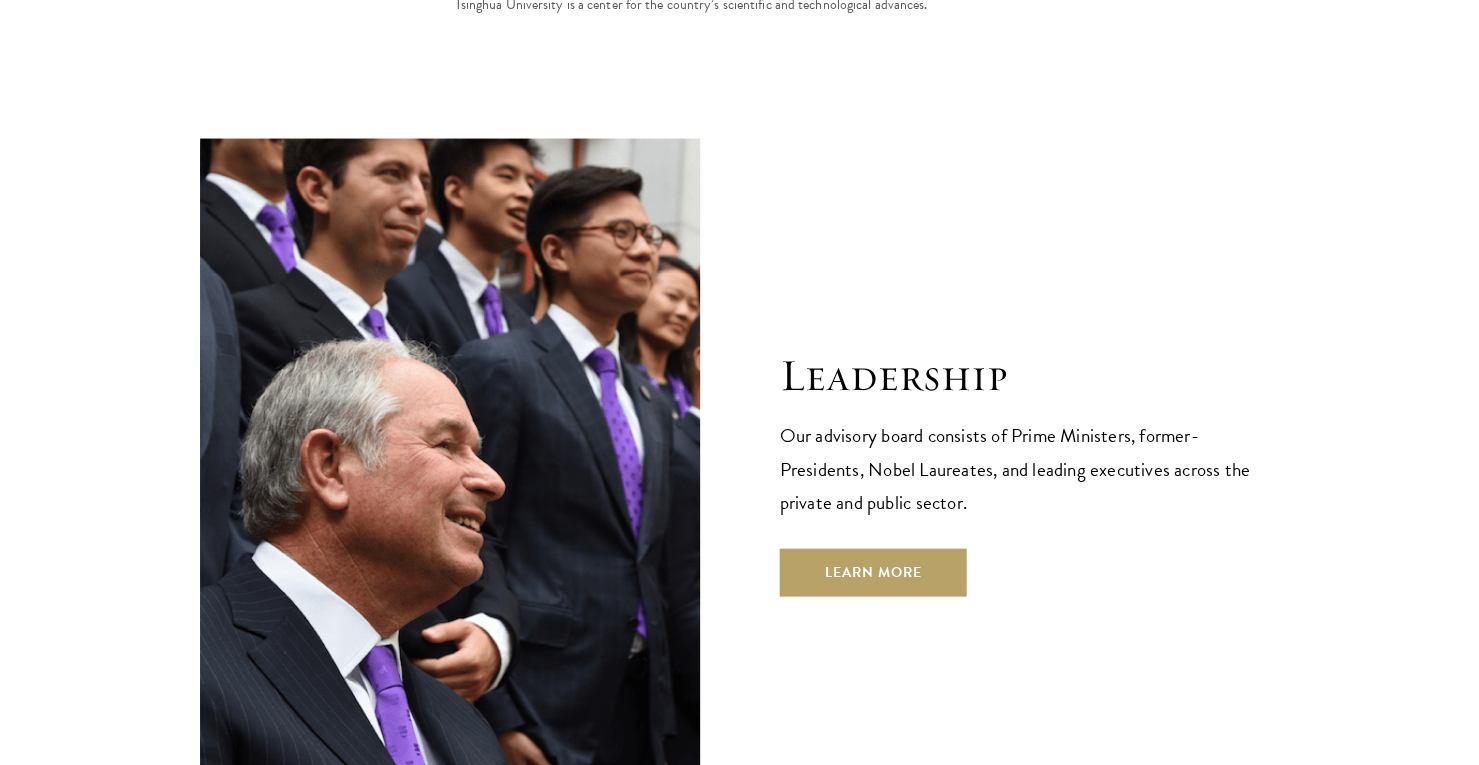 scroll, scrollTop: 6796, scrollLeft: 0, axis: vertical 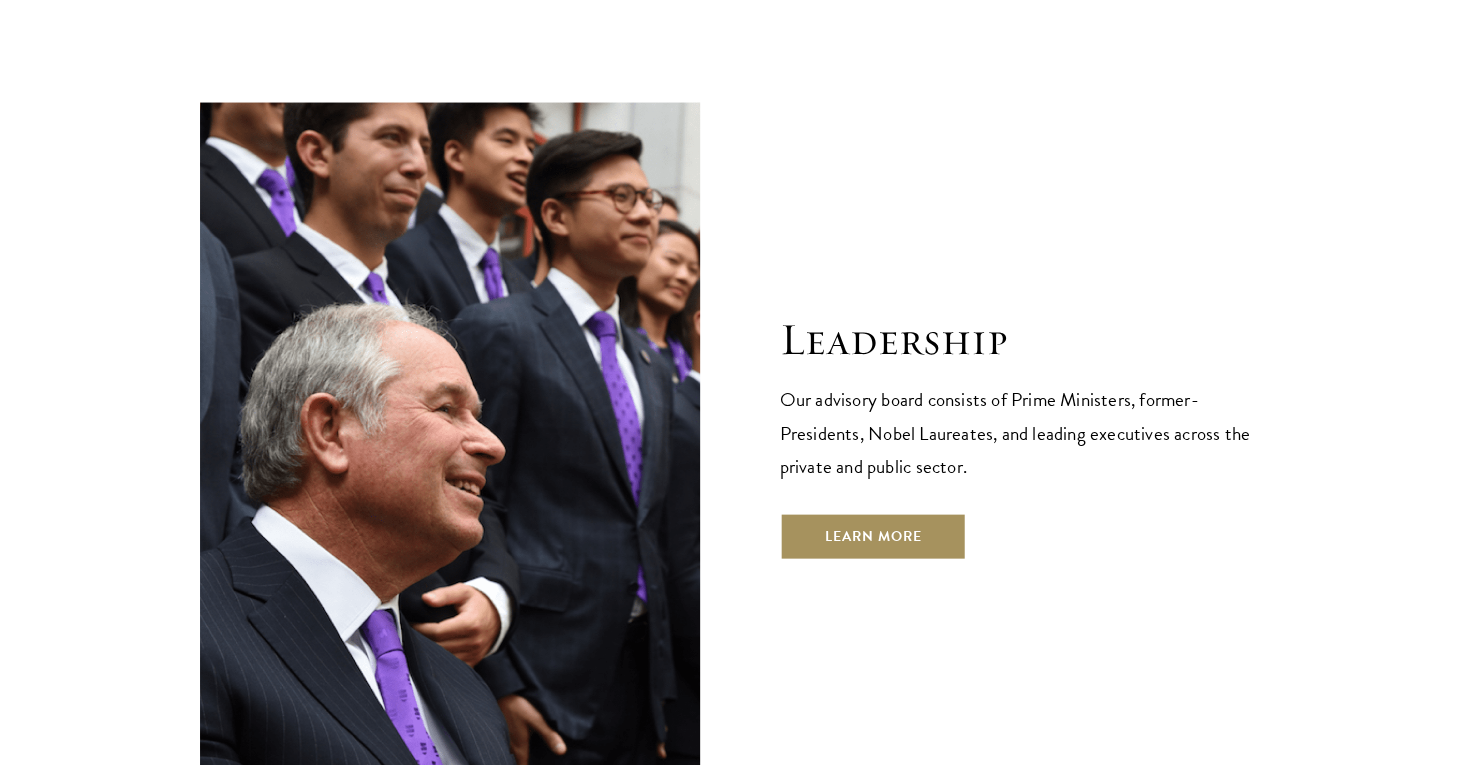 click on "Learn More" at bounding box center (873, 537) 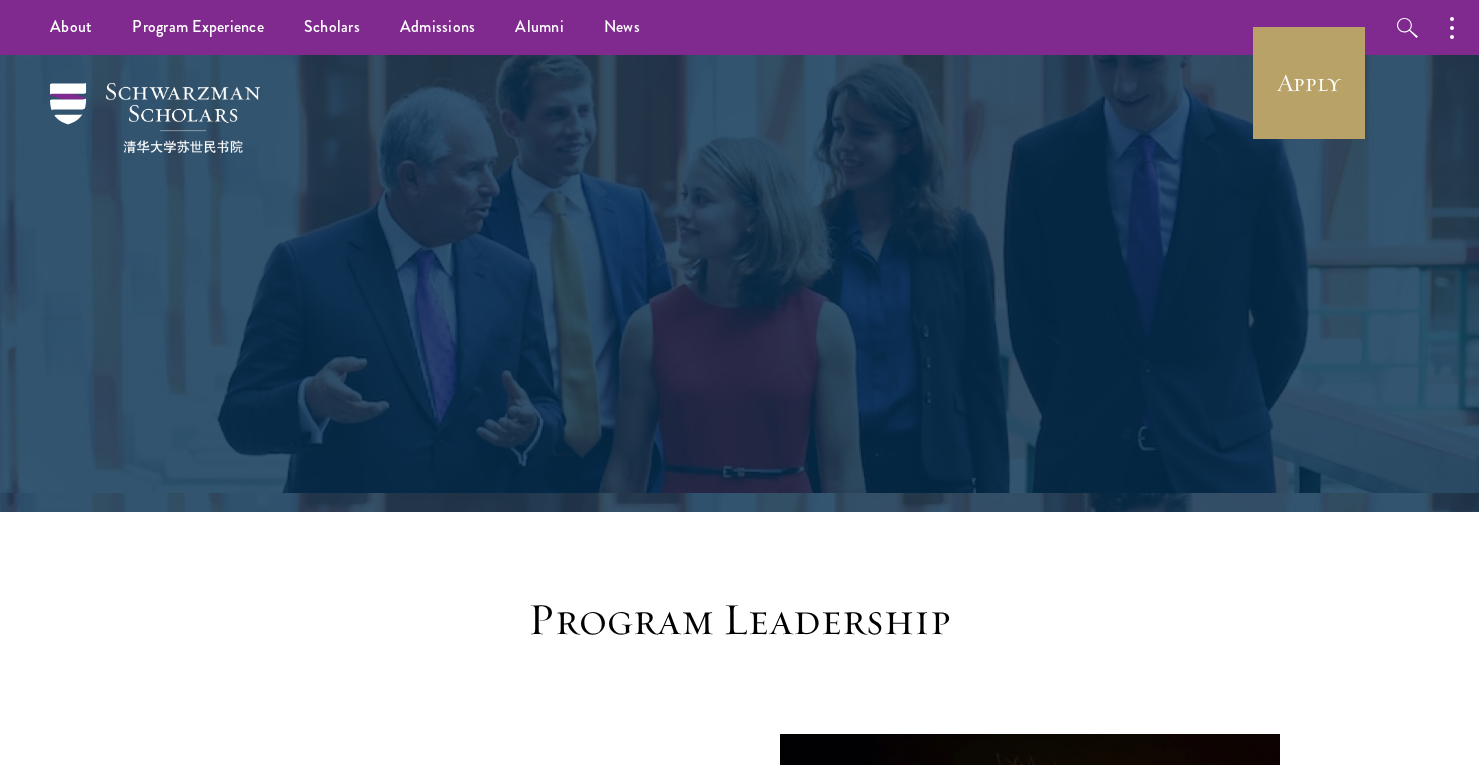 scroll, scrollTop: 0, scrollLeft: 0, axis: both 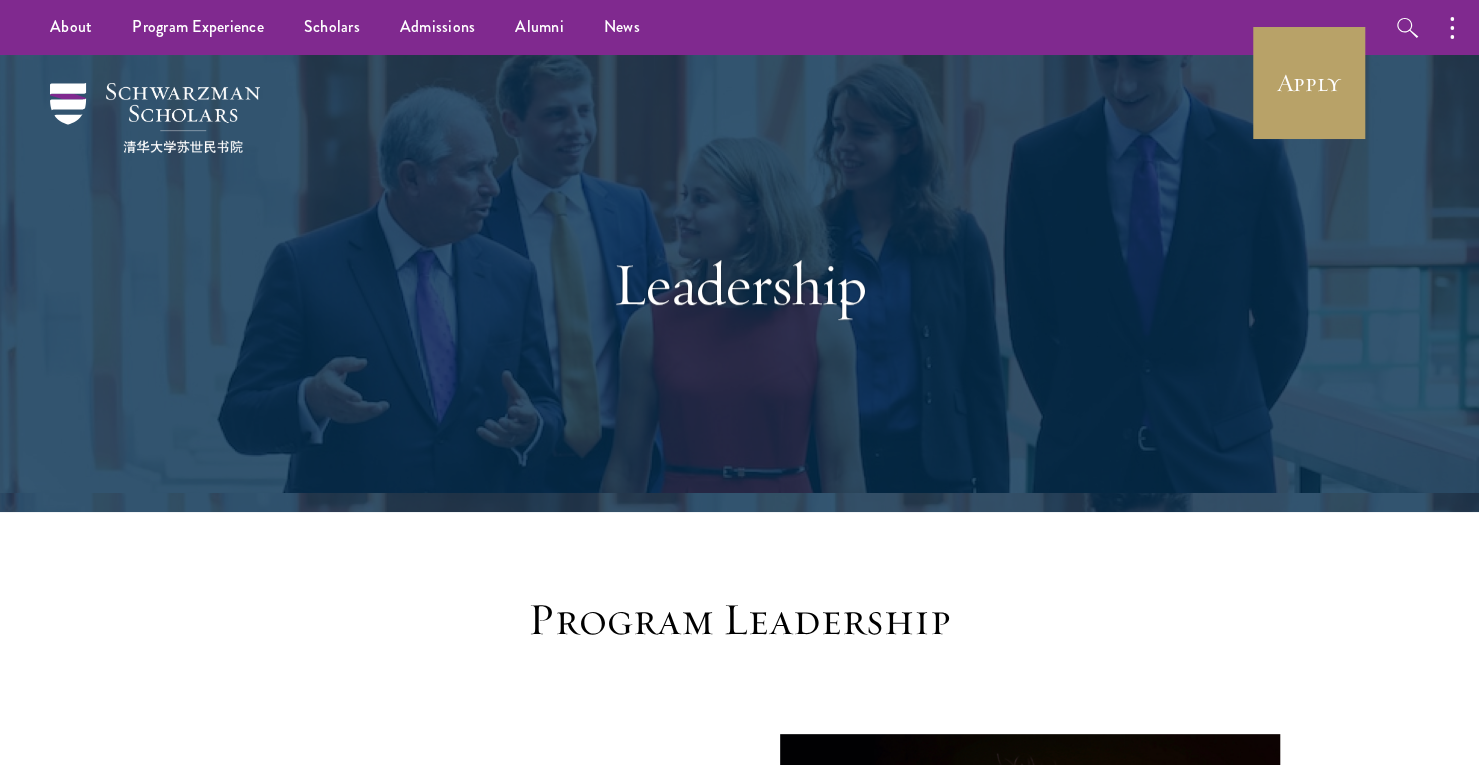 click on "[FIRST] [LAST]" at bounding box center (739, 3320) 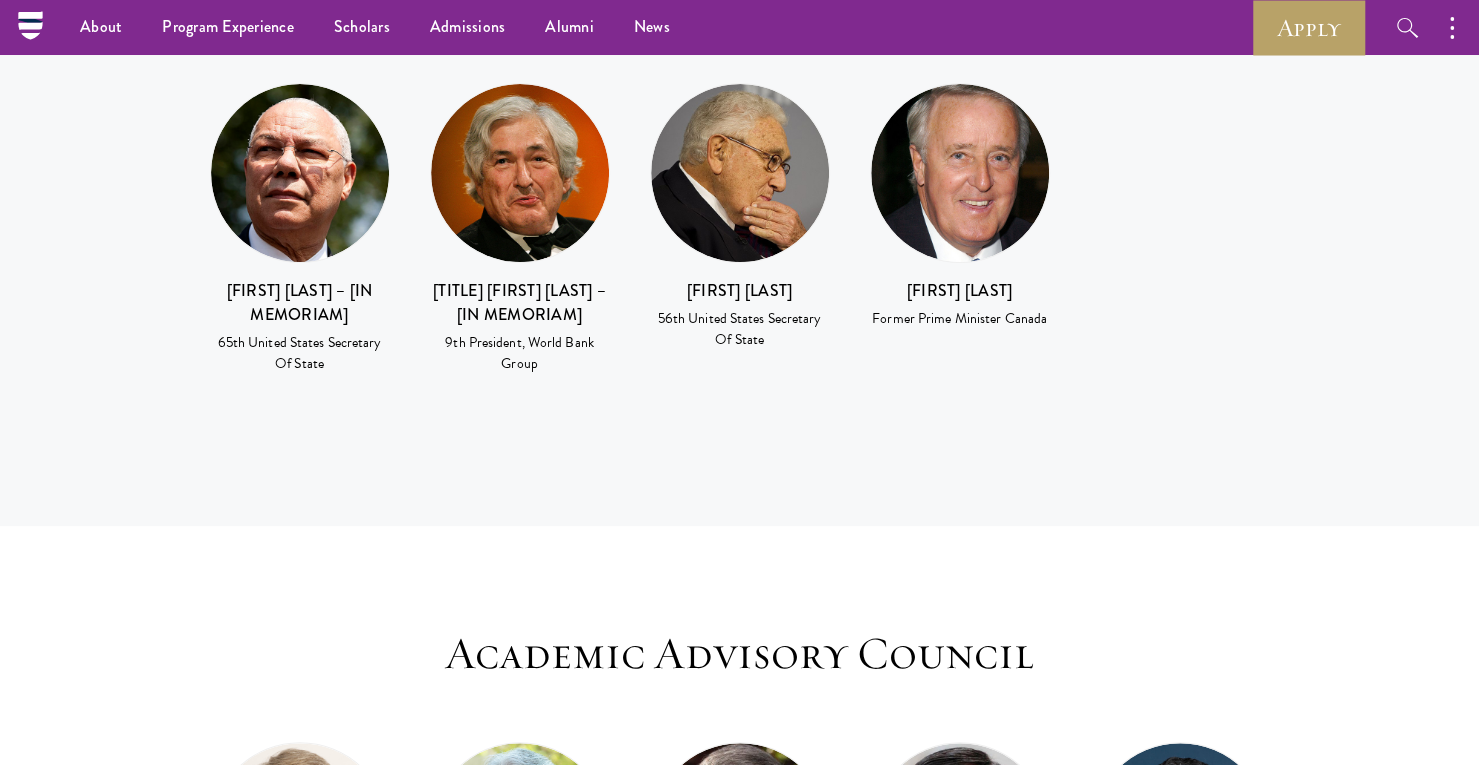scroll, scrollTop: 4686, scrollLeft: 0, axis: vertical 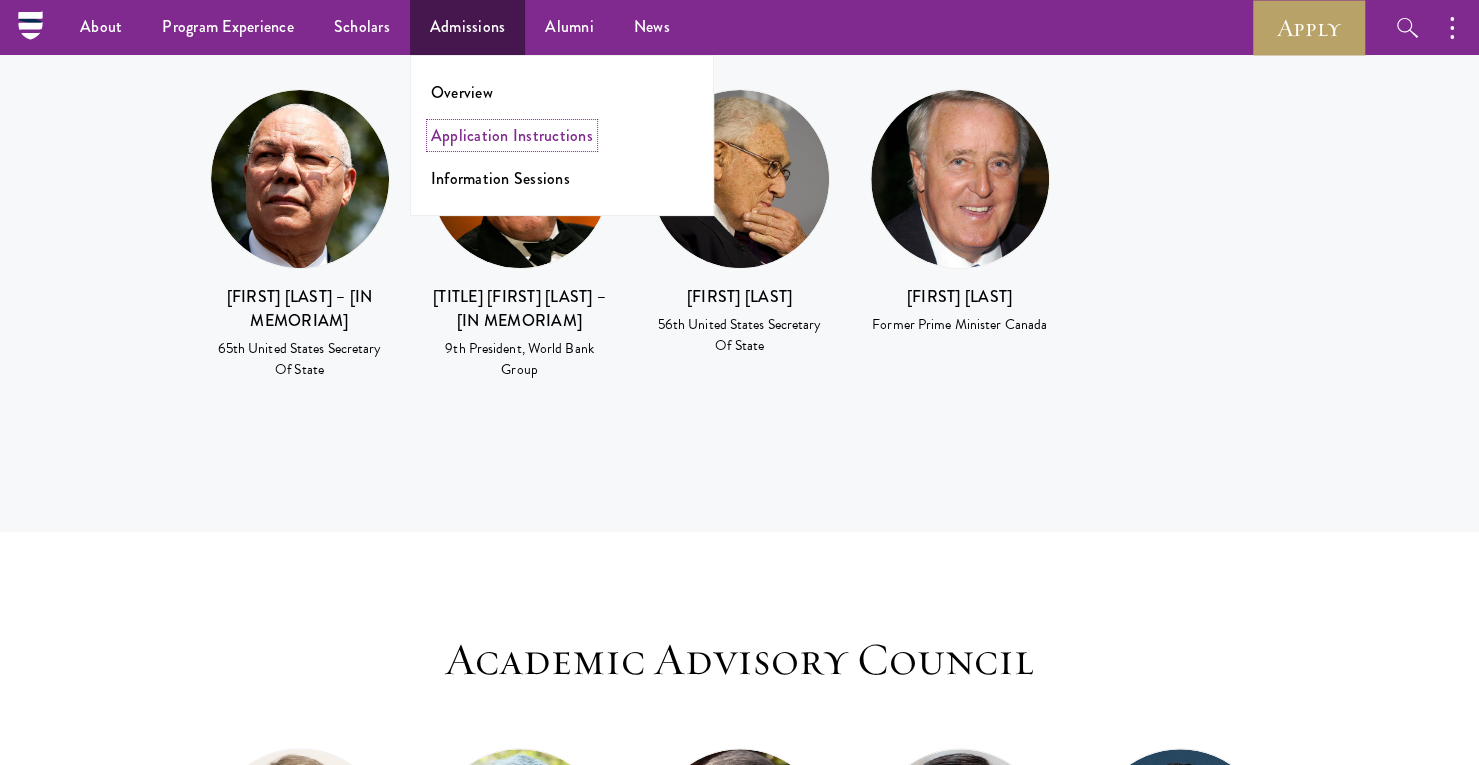 click on "Application Instructions" at bounding box center [512, 135] 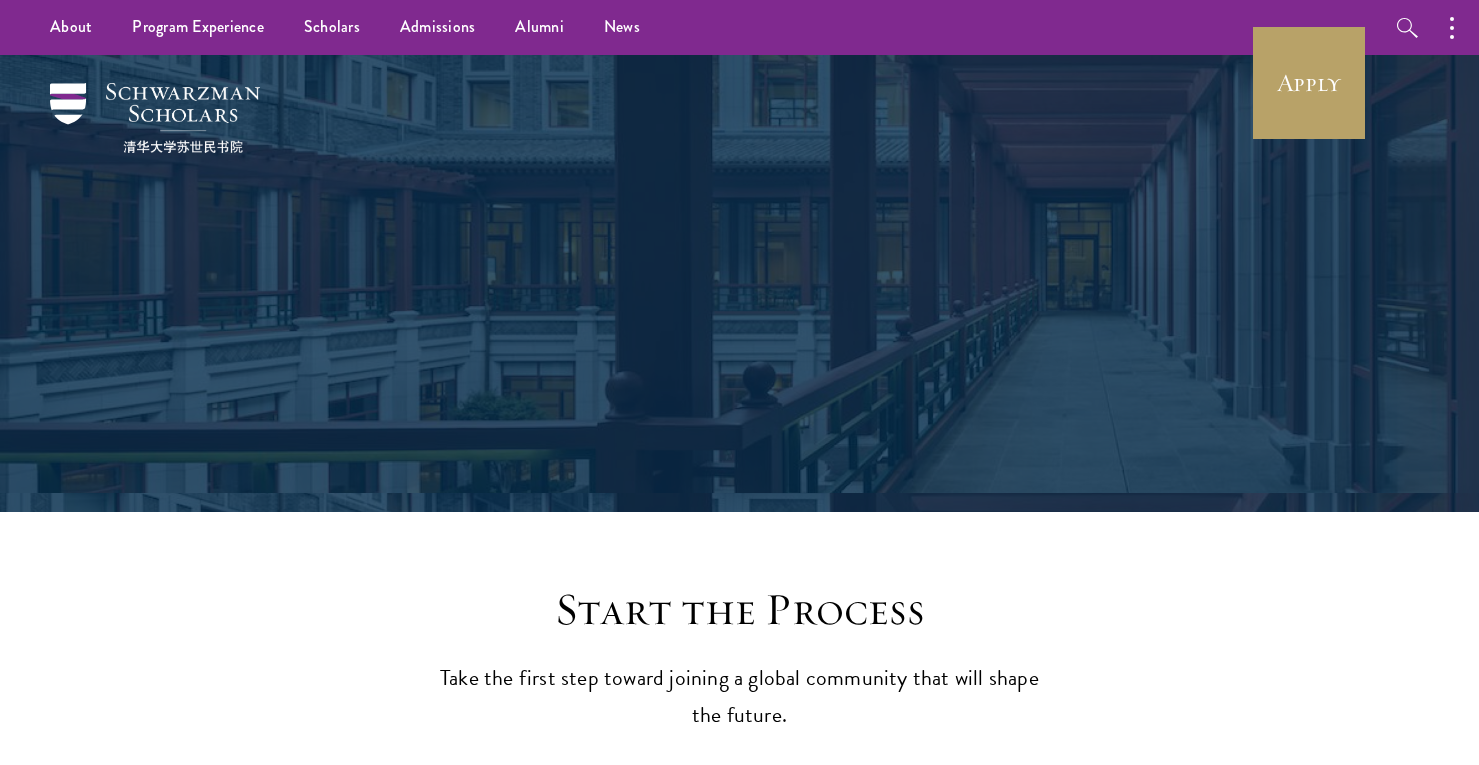 scroll, scrollTop: 0, scrollLeft: 0, axis: both 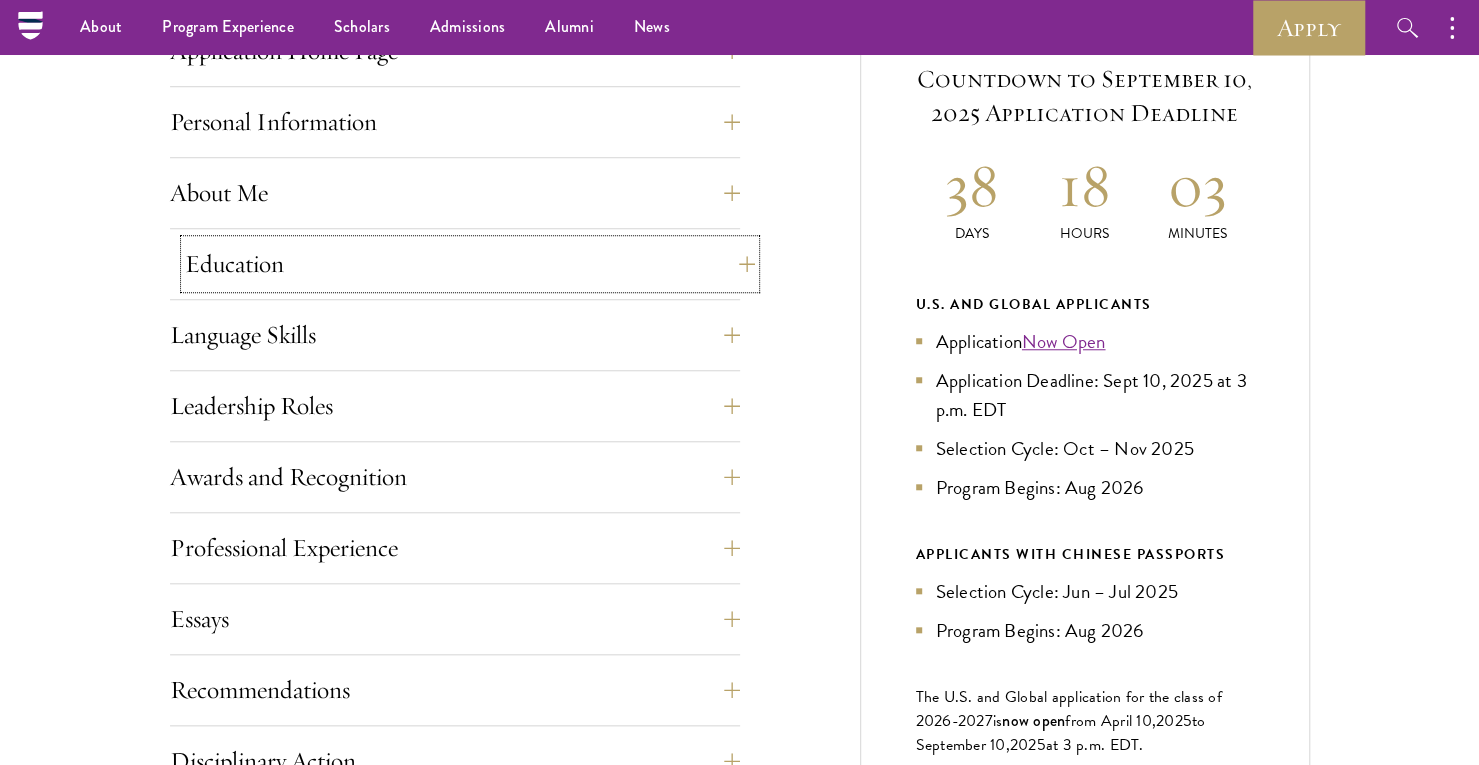 click on "Education" at bounding box center (470, 264) 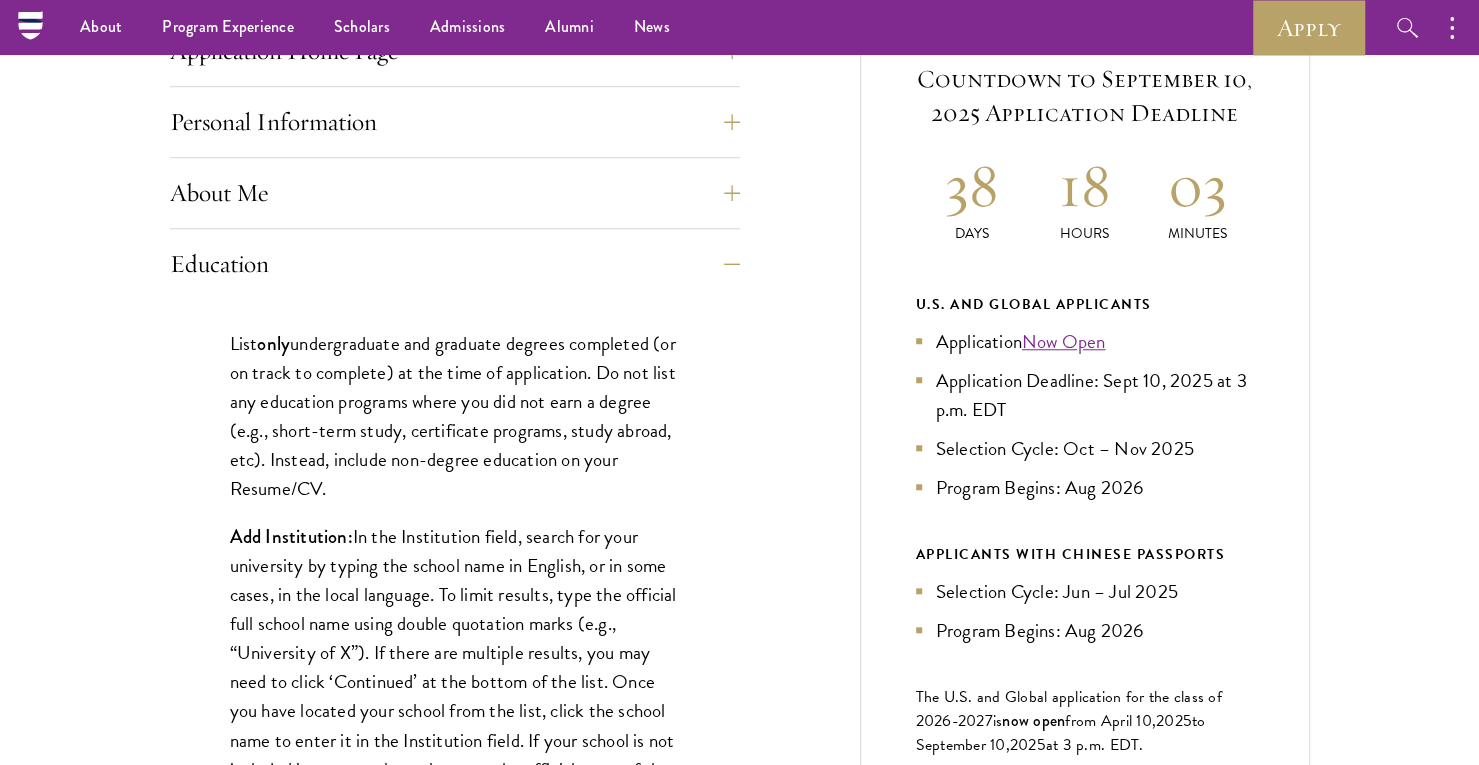 click on "The online application form must be completed in English. All requirements must be submitted electronically; we do not accept materials via email or mail.
To begin, create an account to start a new application. The email address provided to create your account will be used for all correspondence about your admissions status. After creating an account, a system-generated email will be sent to you with a temporary PIN to activate your account. If you do not receive this email immediately, check your spam/junk folders. Add  [EMAIL]  to your safe senders list.
Personal Information
About Me
Biographical Profile: Scholars .
Resume/Curriculum Vitae:
Video Introduction:
Interests:
Reapplicant Information:" at bounding box center (739, 1623) 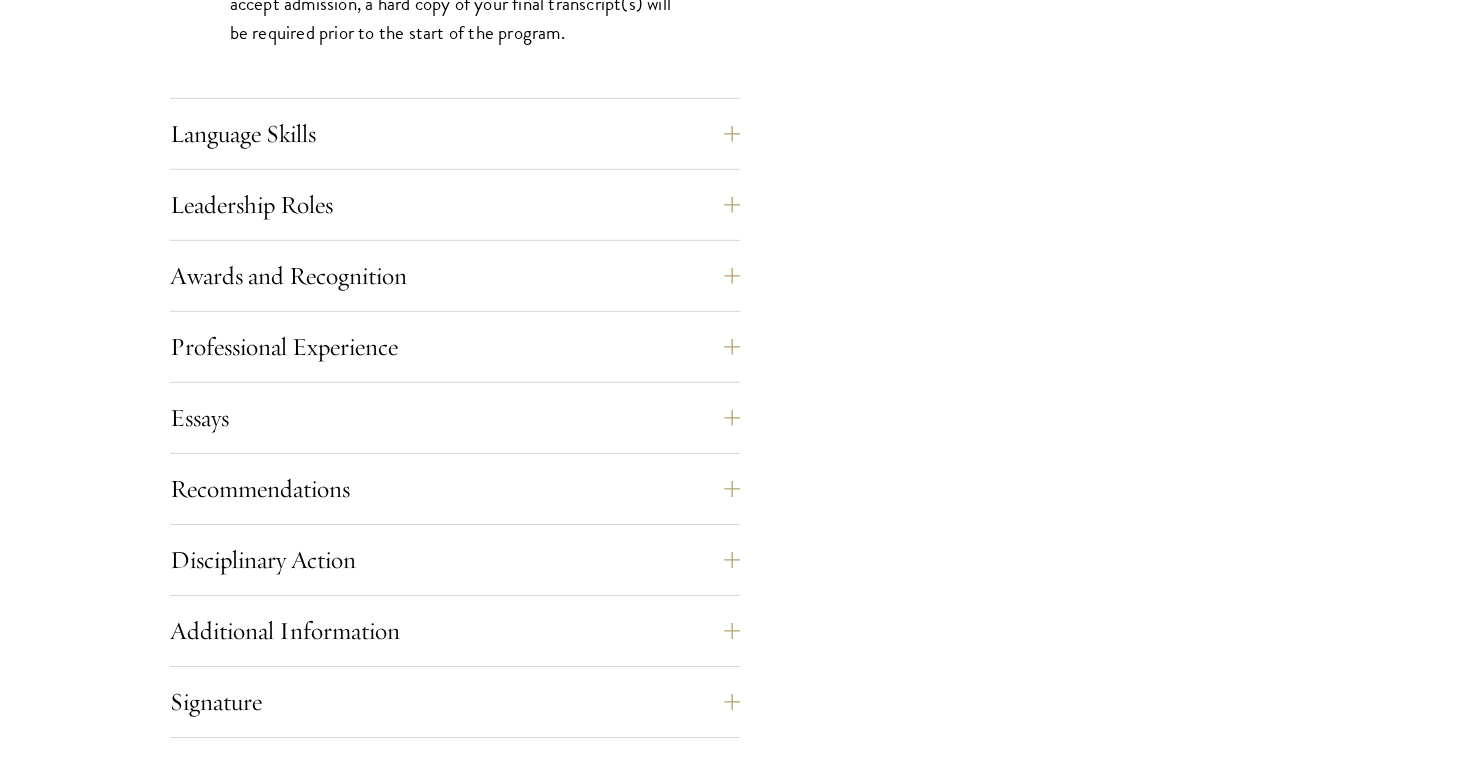 scroll, scrollTop: 3402, scrollLeft: 0, axis: vertical 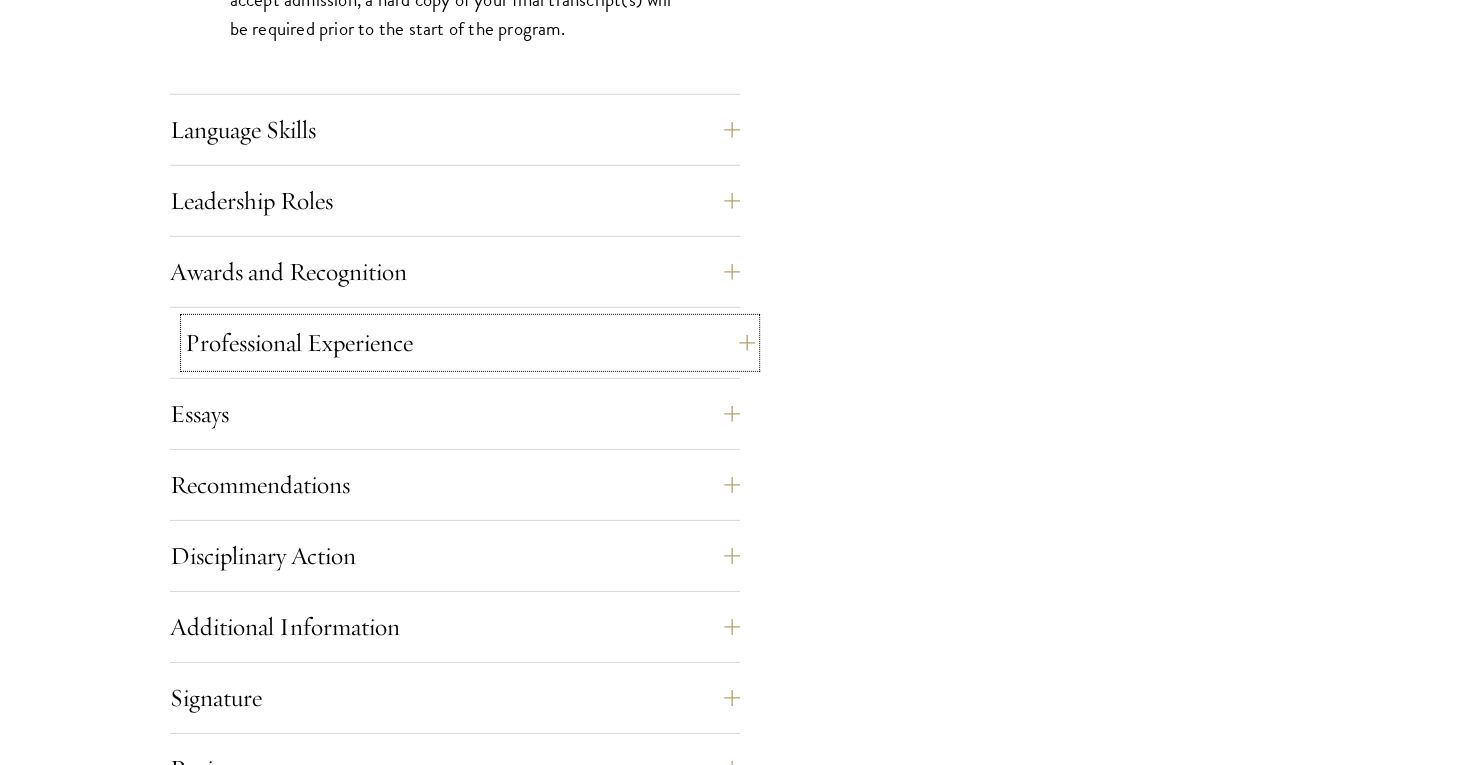 click on "Professional Experience" at bounding box center [470, 343] 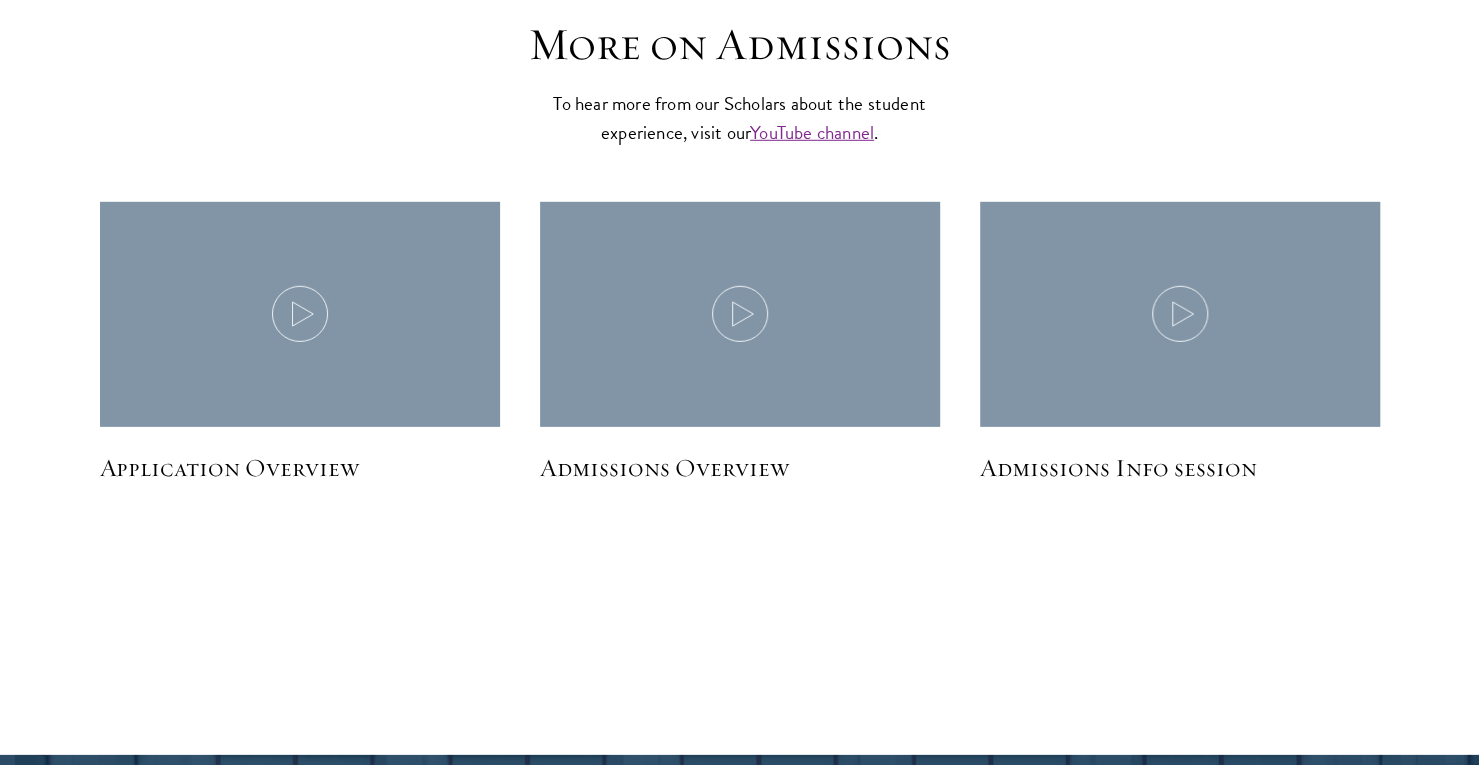 type 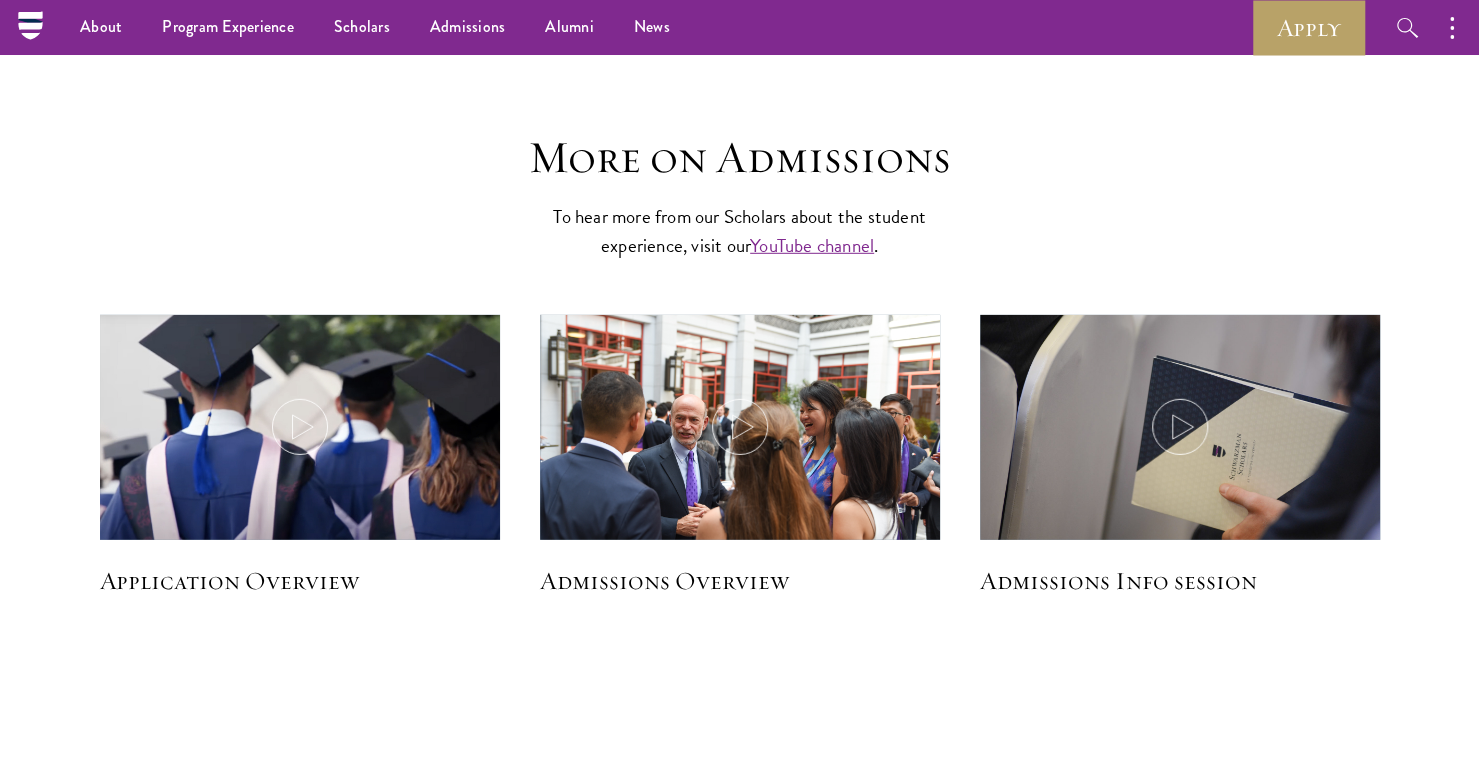 scroll, scrollTop: 3242, scrollLeft: 0, axis: vertical 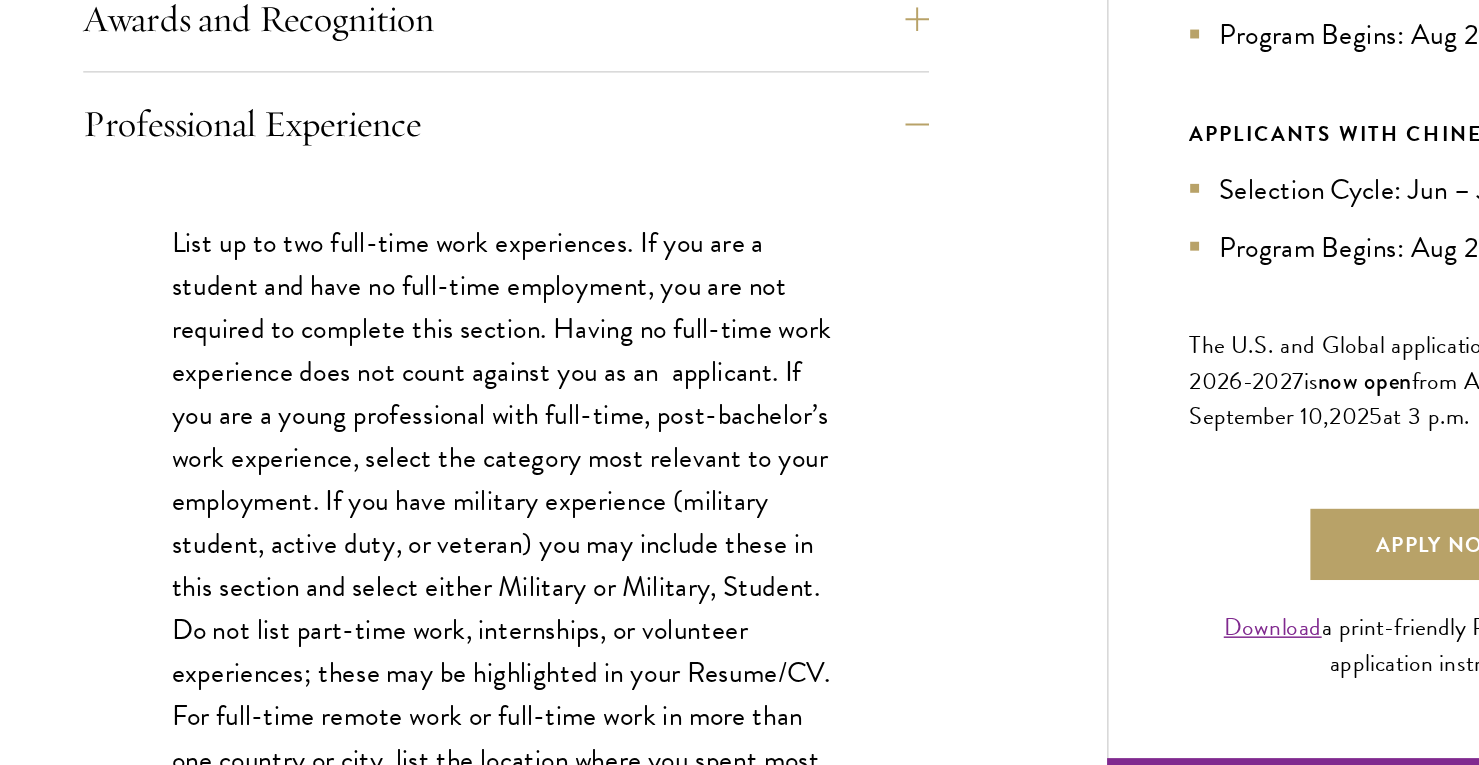 click on "List up to two full-time work experiences. If you are a student and have no full-time employment, you are not required to complete this section. Having no full-time work experience does not count against you as an  applicant. If you are a young professional with full-time, post-bachelor’s work experience, select the category most relevant to your employment. If you have military experience (military student, active duty, or veteran) you may include these in this section and select either Military or Military, Student. Do not list part-time work, internships, or volunteer experiences; these may be highlighted in your Resume/CV. For full-time remote work or full-time work in more than one country or city, list the location where you spent most of your time in the position. Provide a brief description of the role and most notable accomplishment(s). Lastly, select an Experience Category that best describes your professional experience as Business, Government, Non-Profit, etc." at bounding box center (455, 524) 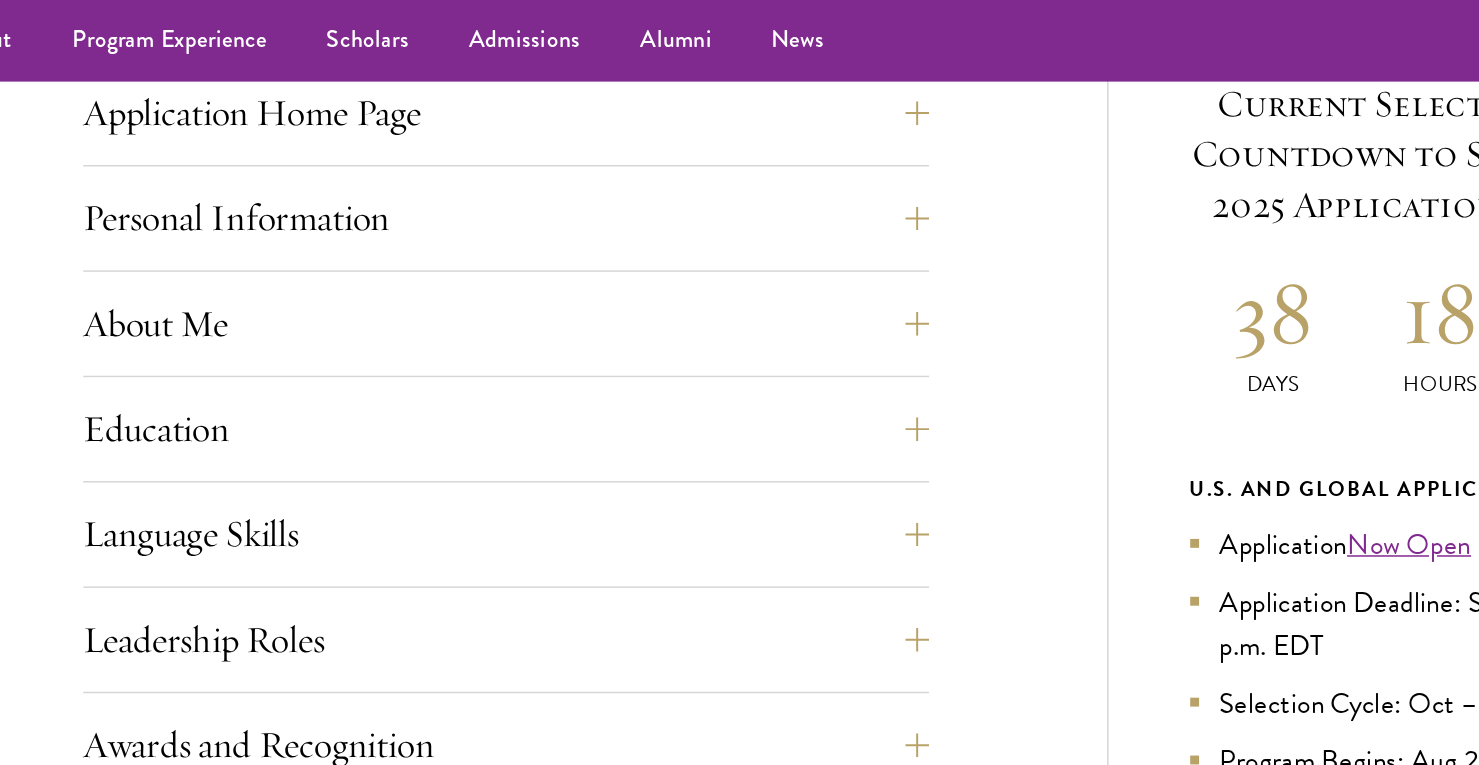 scroll, scrollTop: 786, scrollLeft: 0, axis: vertical 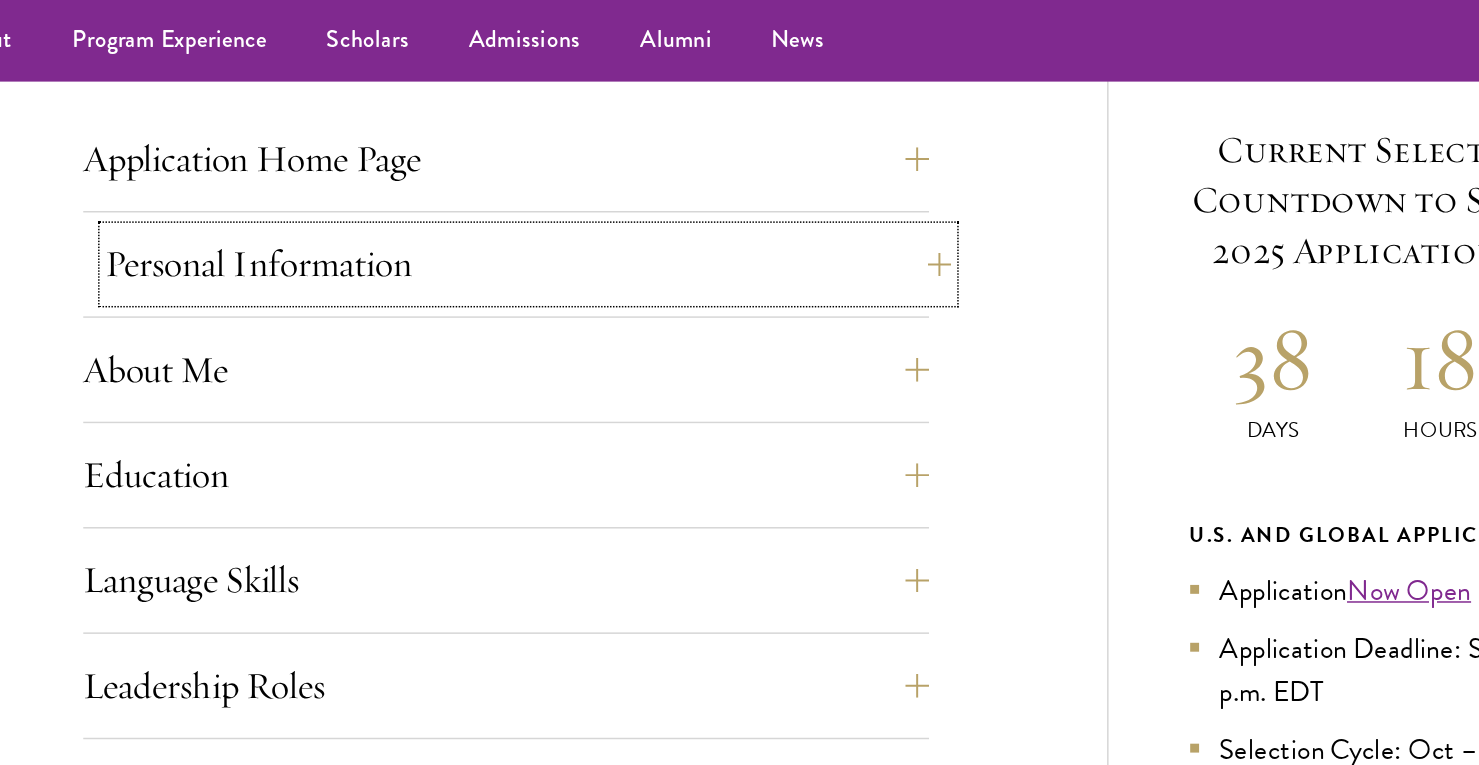 click on "Personal Information" at bounding box center (470, 178) 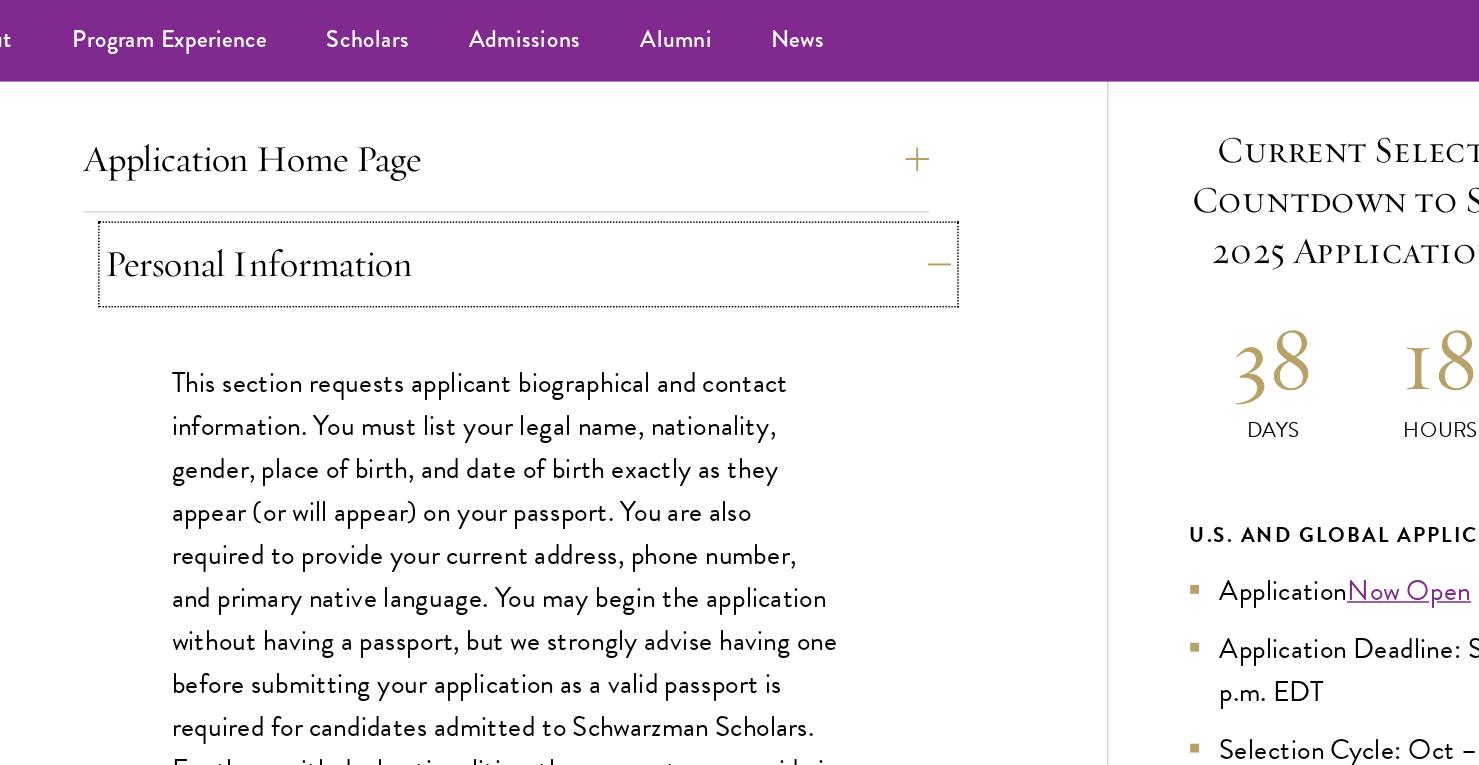click on "Personal Information" at bounding box center (470, 178) 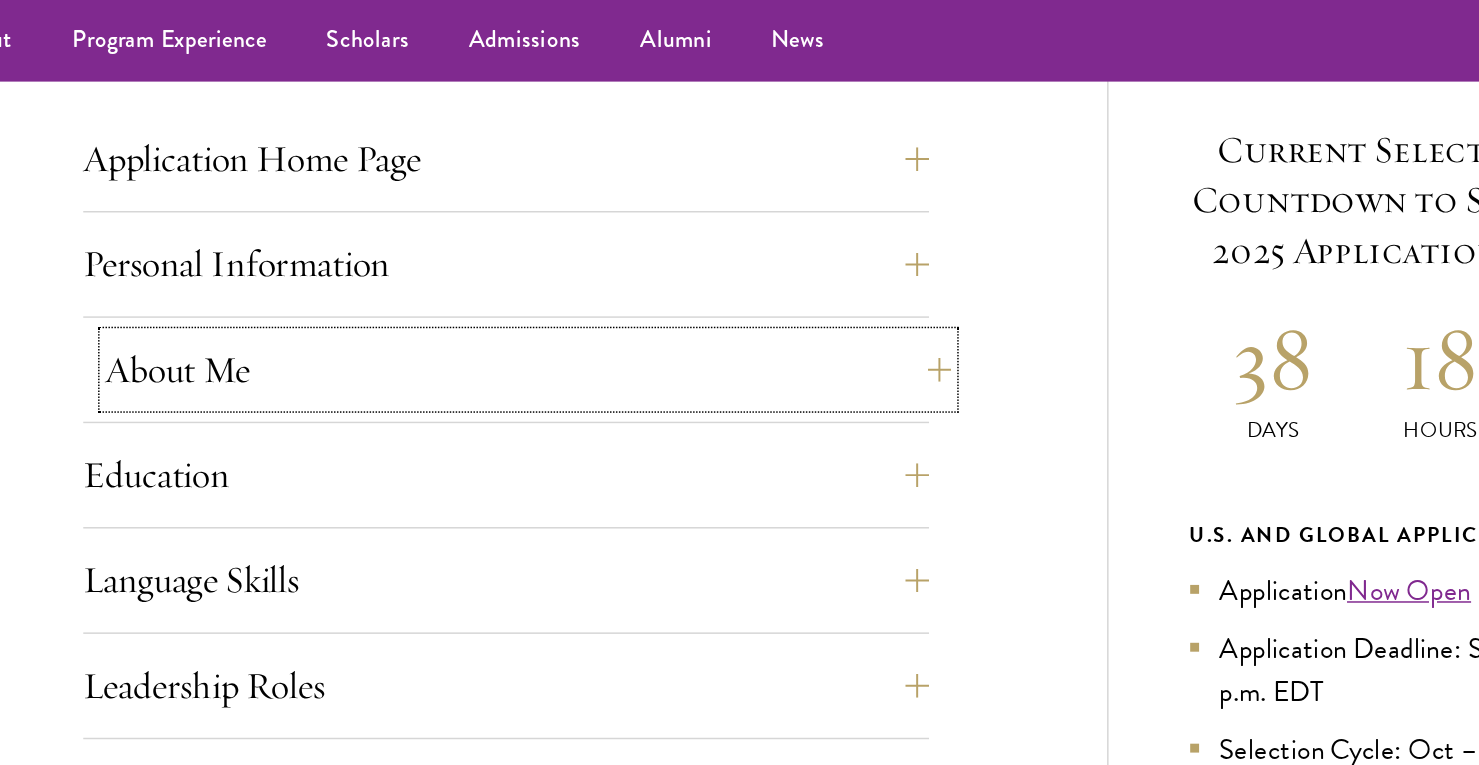 click on "About Me" at bounding box center (470, 249) 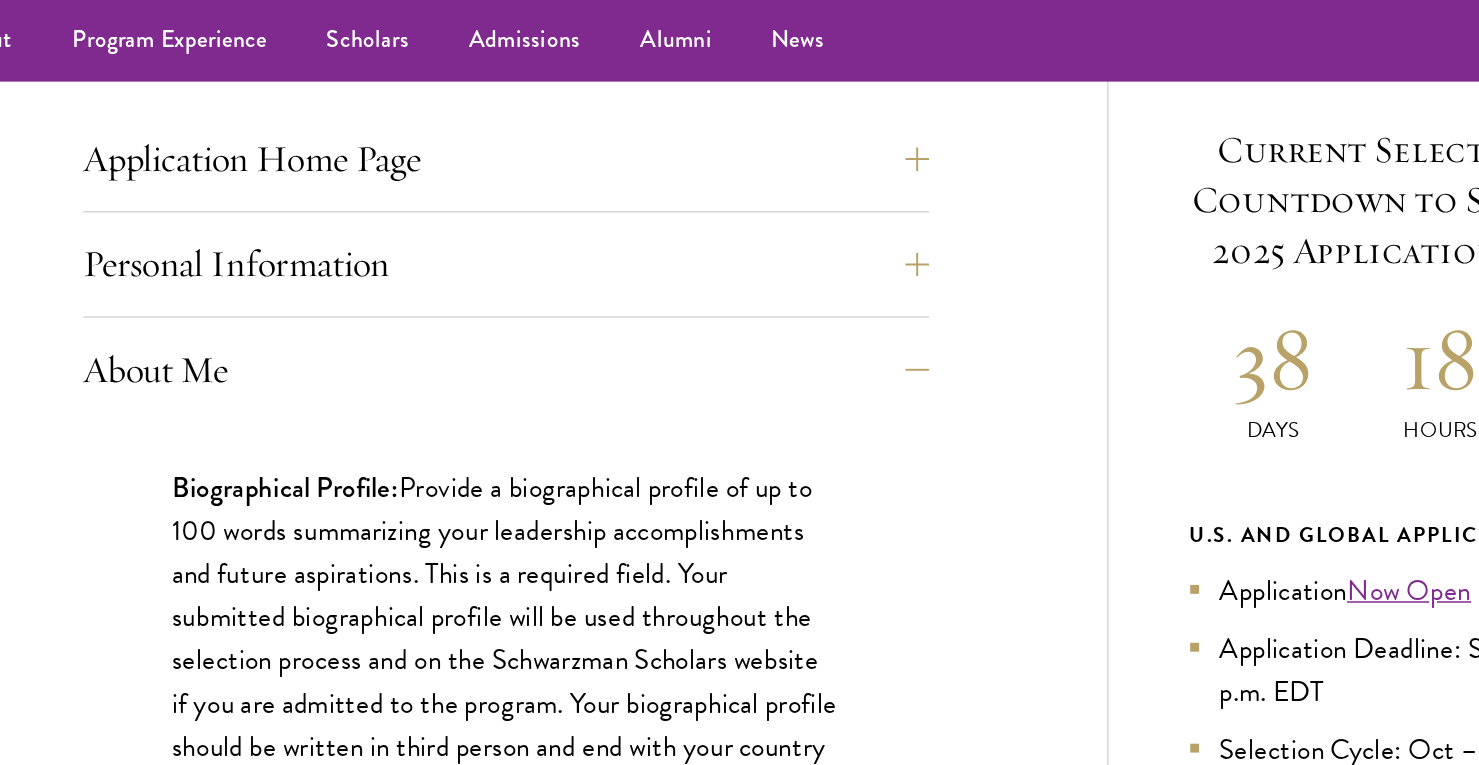 click on "Biographical Profile:  Provide a biographical profile of up to 100 words summarizing your leadership accomplishments and future aspirations. This is a required field. Your submitted biographical profile will be used throughout the selection process and on the Schwarzman Scholars website if you are admitted to the program. Your biographical profile should be written in third person and end with your country of citizenship. Your submitted bio is final. For reference, review profiles of selected  Scholars .
Resume/Curriculum Vitae:  Upload your most recent resume or CV. Your resume/CV should include leadership experiences and accomplishments, any professional experiences, education, and other items you wish to highlight that are not stated in the application. Note there is a two-page maximum limit.
Video Introduction:
Interests:  Select up to two interests that best identify with your professional and leadership aspirations.
Reapplicant Information:" at bounding box center (455, 769) 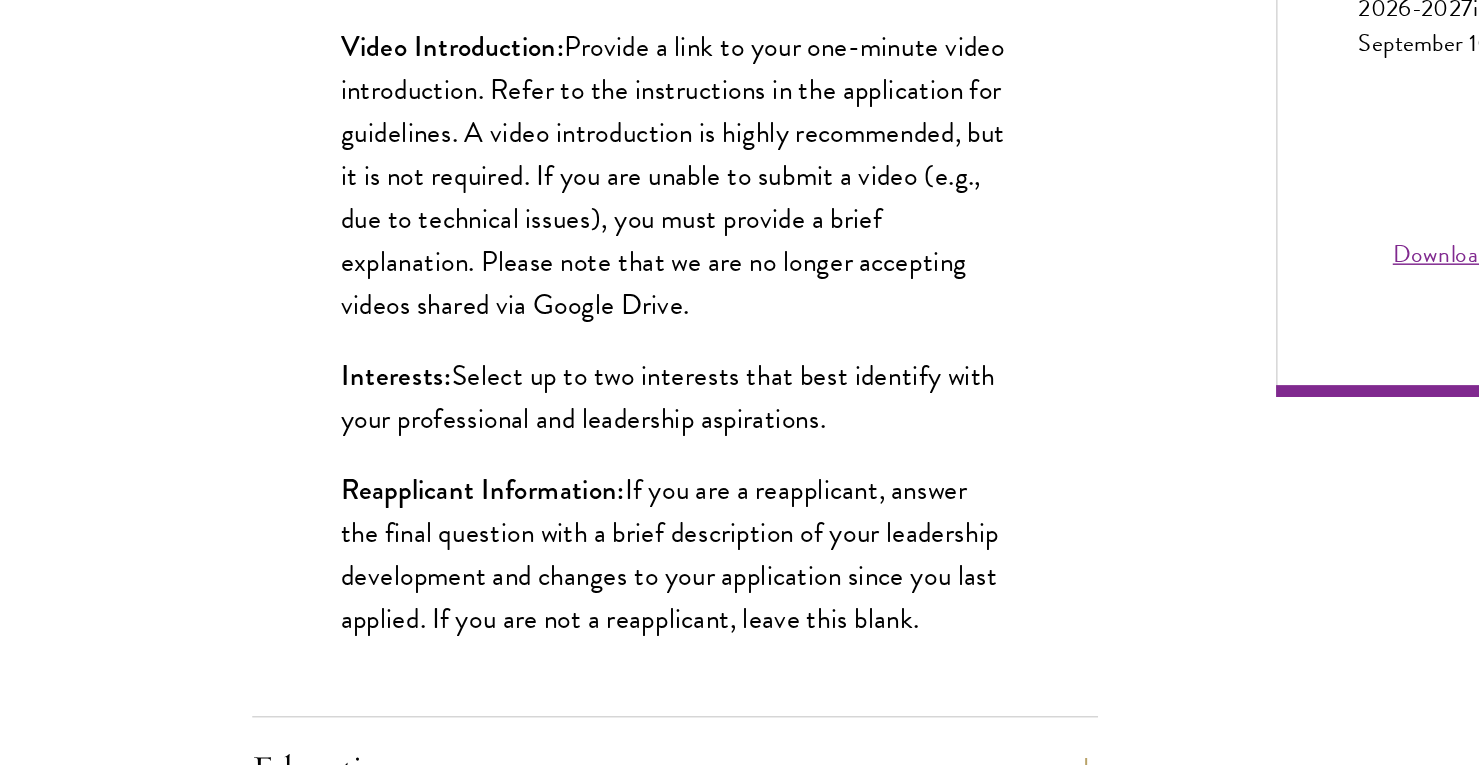 scroll, scrollTop: 1377, scrollLeft: 0, axis: vertical 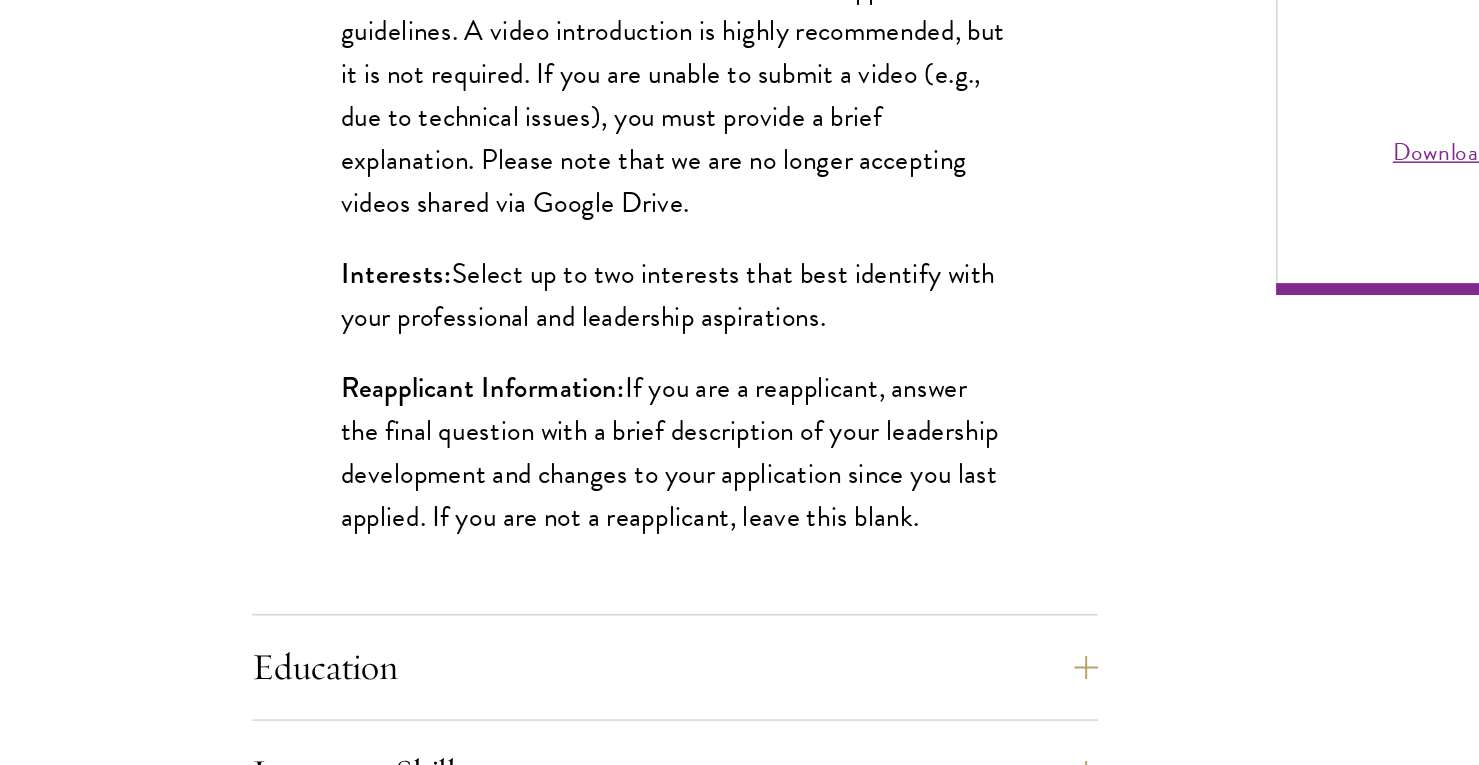 click on "Biographical Profile:  Provide a biographical profile of up to 100 words summarizing your leadership accomplishments and future aspirations. This is a required field. Your submitted biographical profile will be used throughout the selection process and on the Schwarzman Scholars website if you are admitted to the program. Your biographical profile should be written in third person and end with your country of citizenship. Your submitted bio is final. For reference, review profiles of selected  Scholars .
Resume/Curriculum Vitae:  Upload your most recent resume or CV. Your resume/CV should include leadership experiences and accomplishments, any professional experiences, education, and other items you wish to highlight that are not stated in the application. Note there is a two-page maximum limit.
Video Introduction:
Interests:  Select up to two interests that best identify with your professional and leadership aspirations.
Reapplicant Information:" at bounding box center (455, 178) 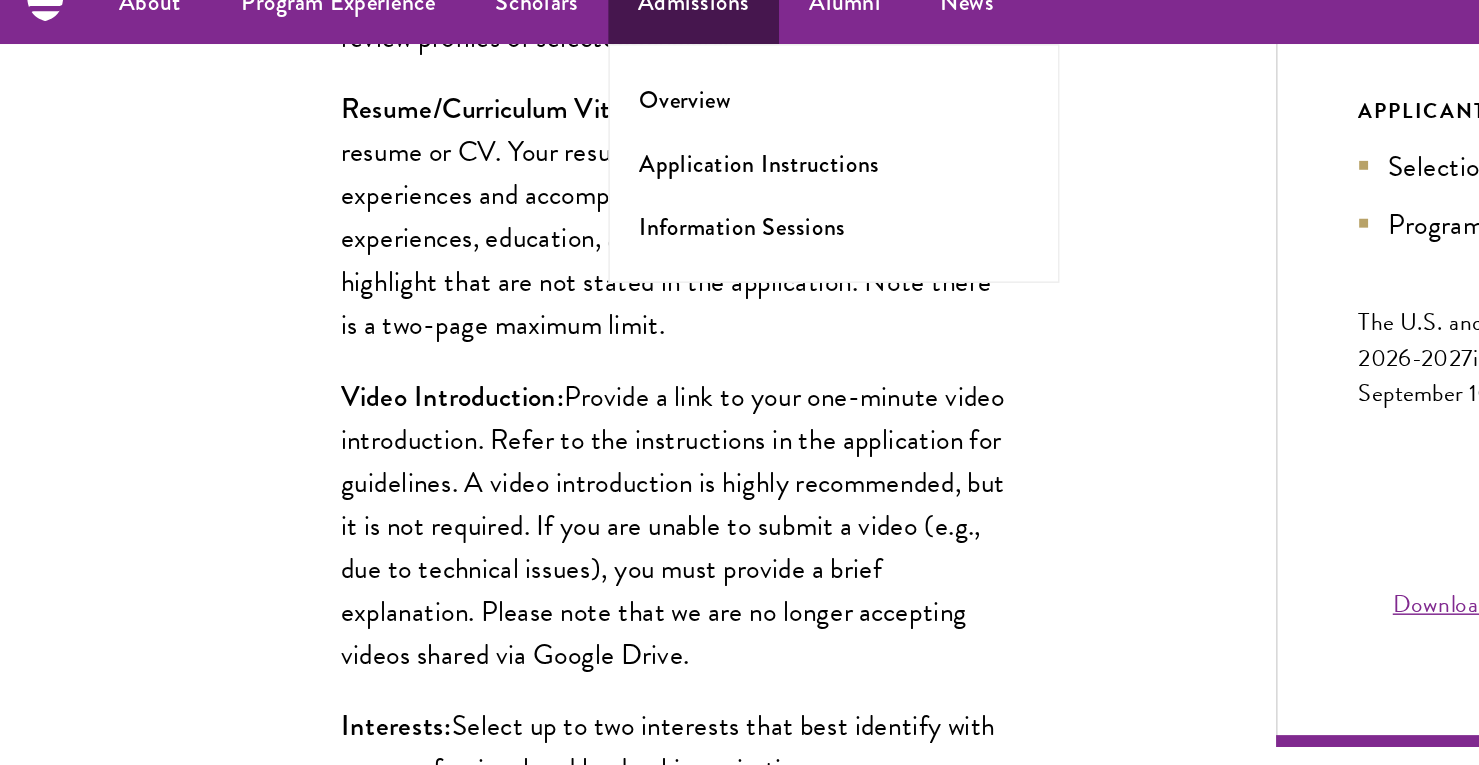 scroll, scrollTop: 1296, scrollLeft: 0, axis: vertical 